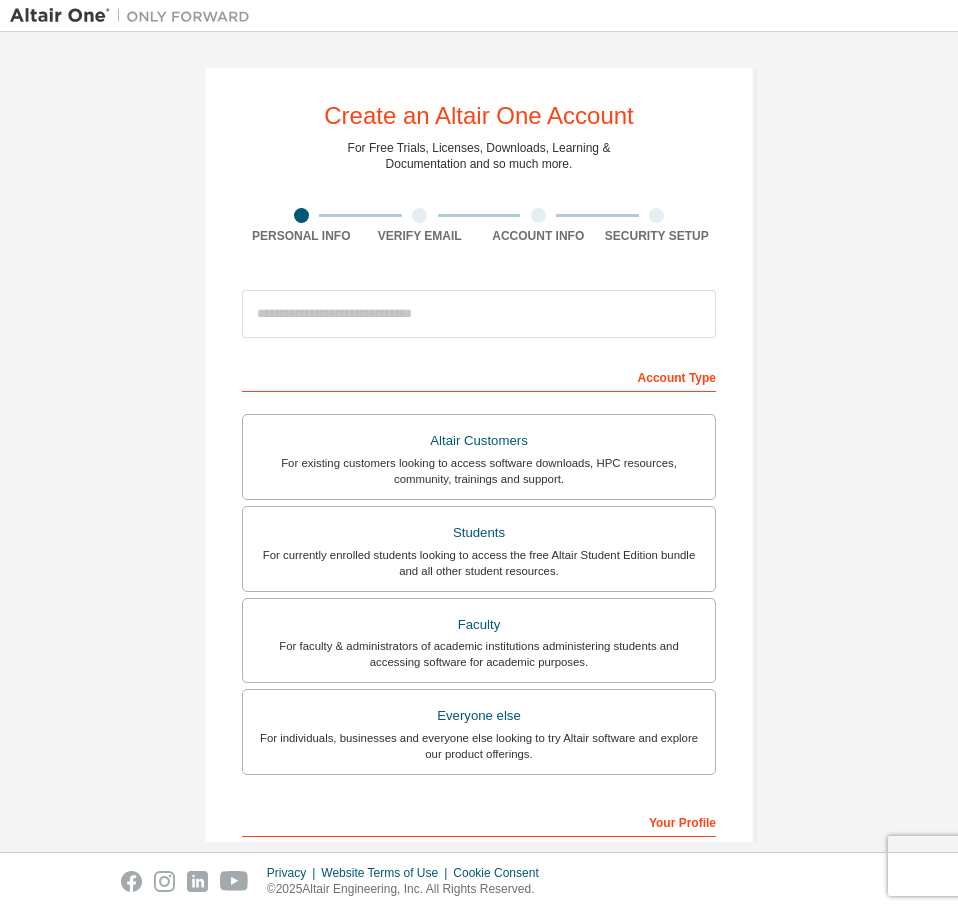 scroll, scrollTop: 0, scrollLeft: 0, axis: both 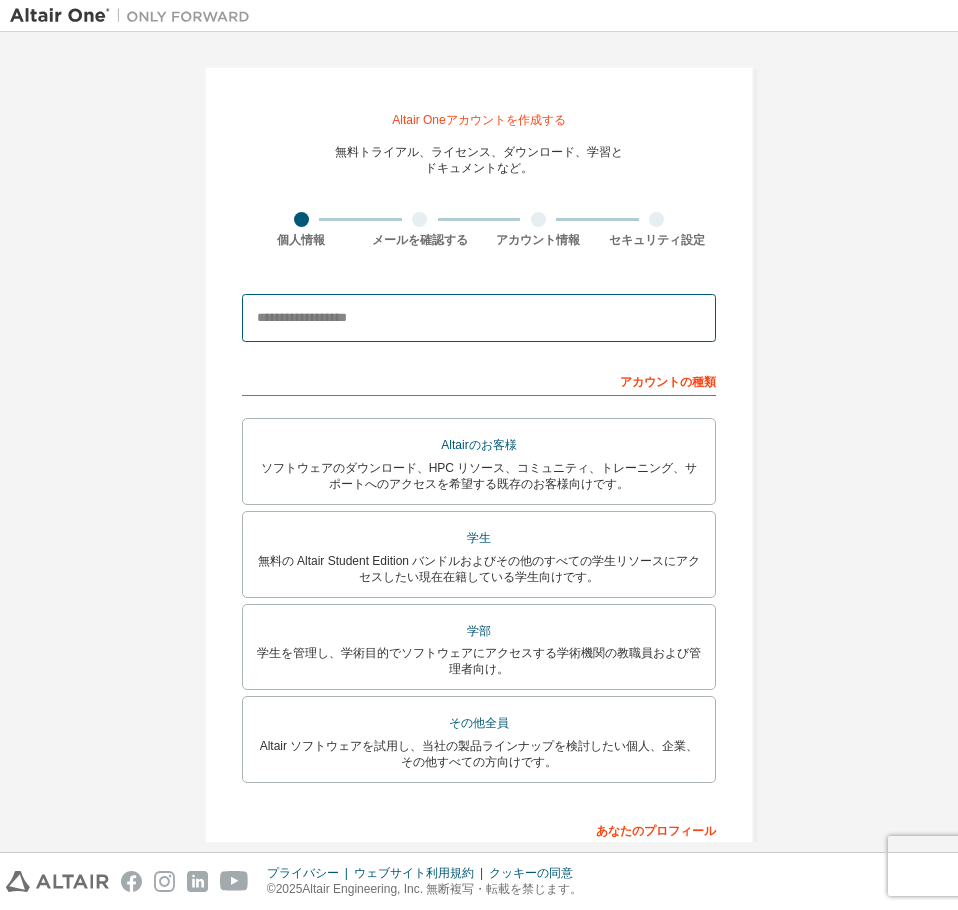 click at bounding box center (479, 318) 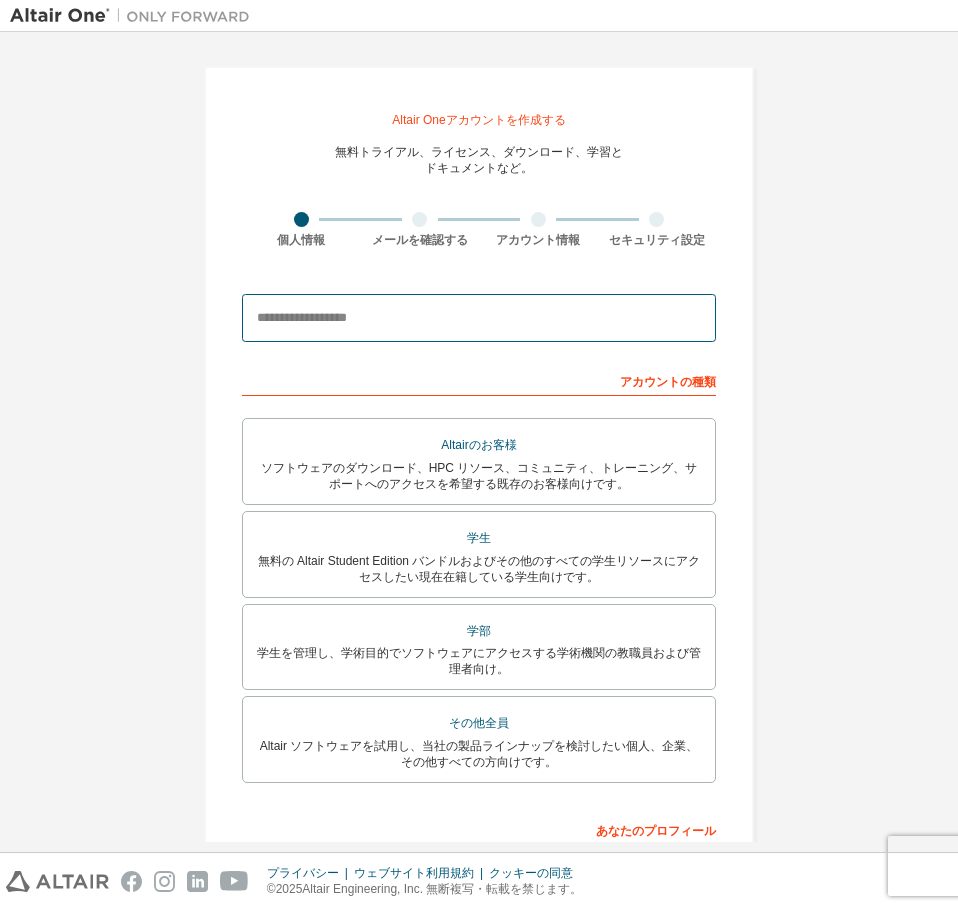 type on "**********" 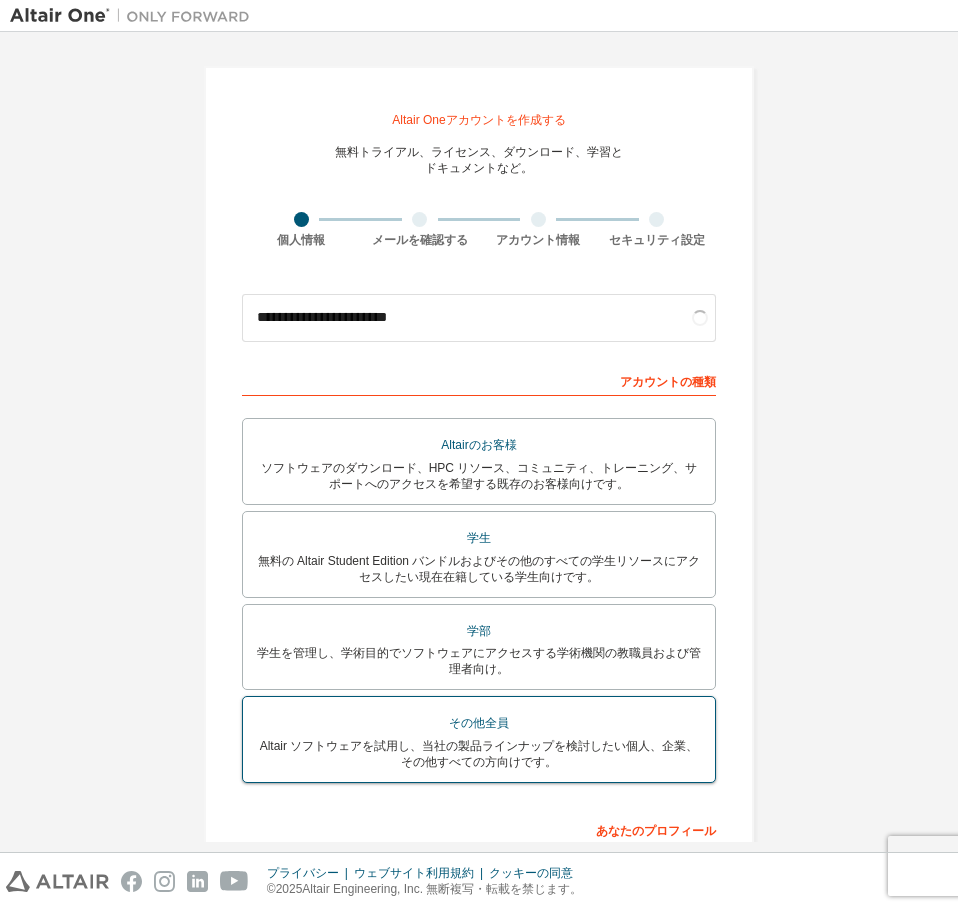 click on "その他全員" at bounding box center (479, 723) 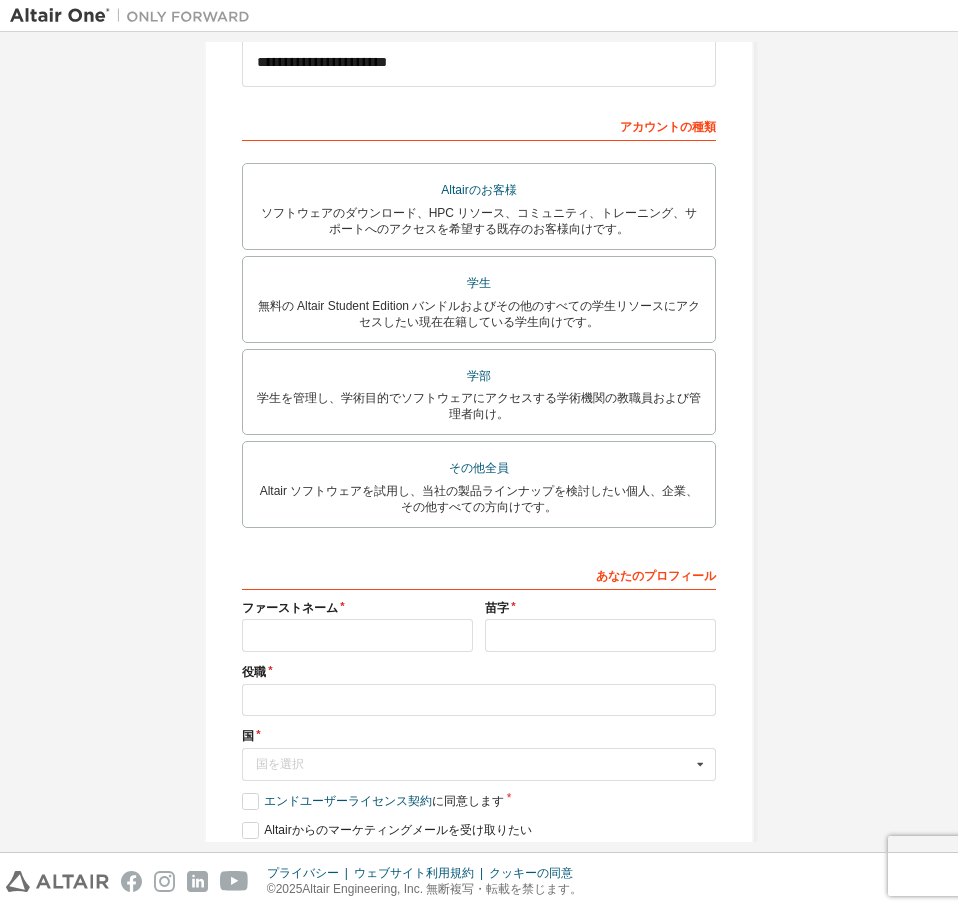scroll, scrollTop: 344, scrollLeft: 0, axis: vertical 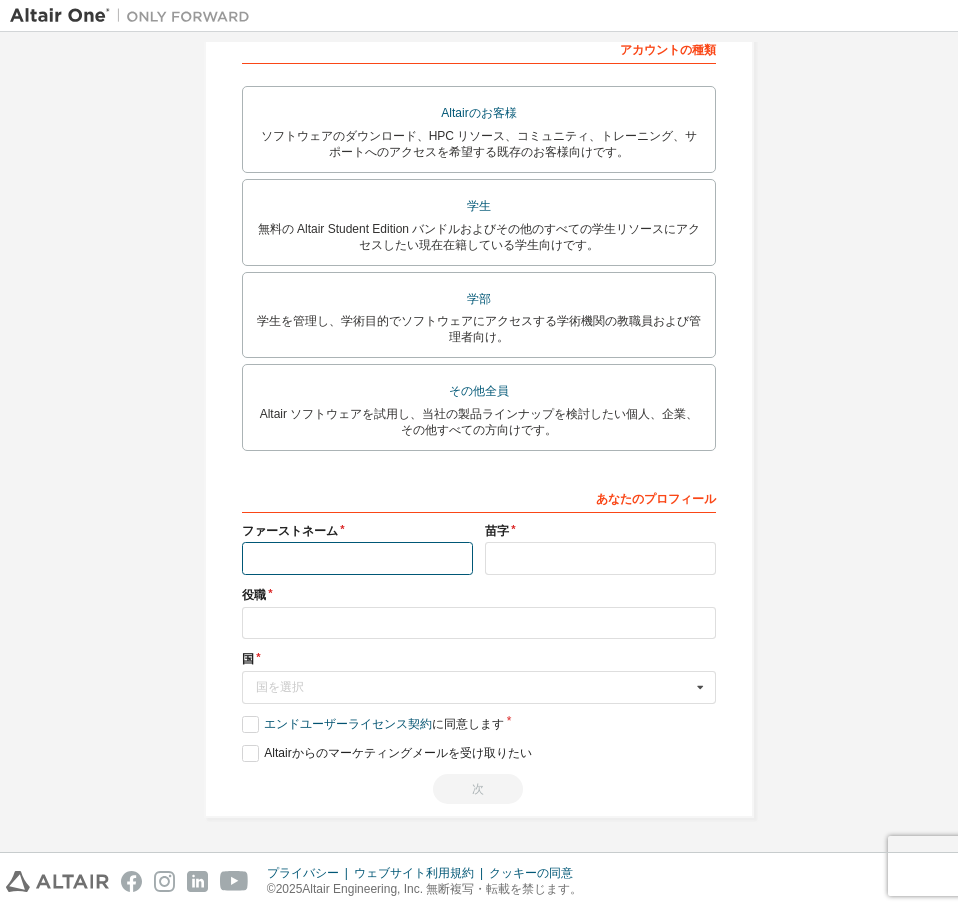 click at bounding box center [357, 558] 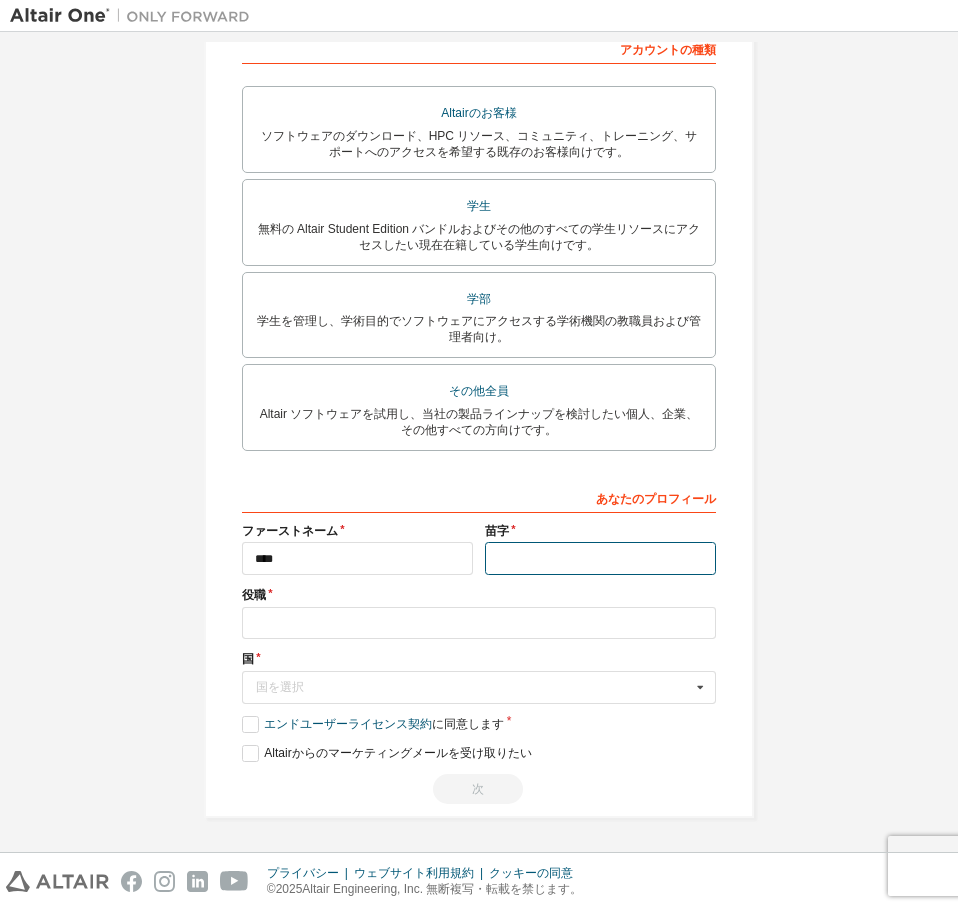 click at bounding box center [600, 558] 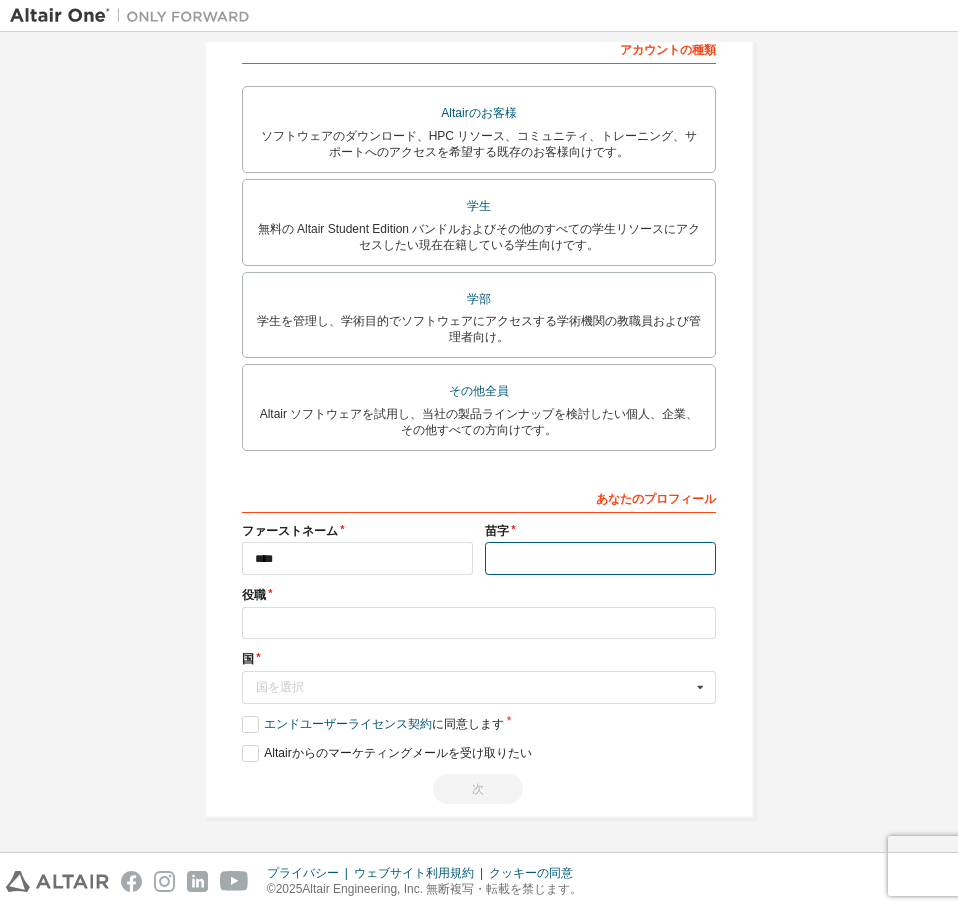 type on "********" 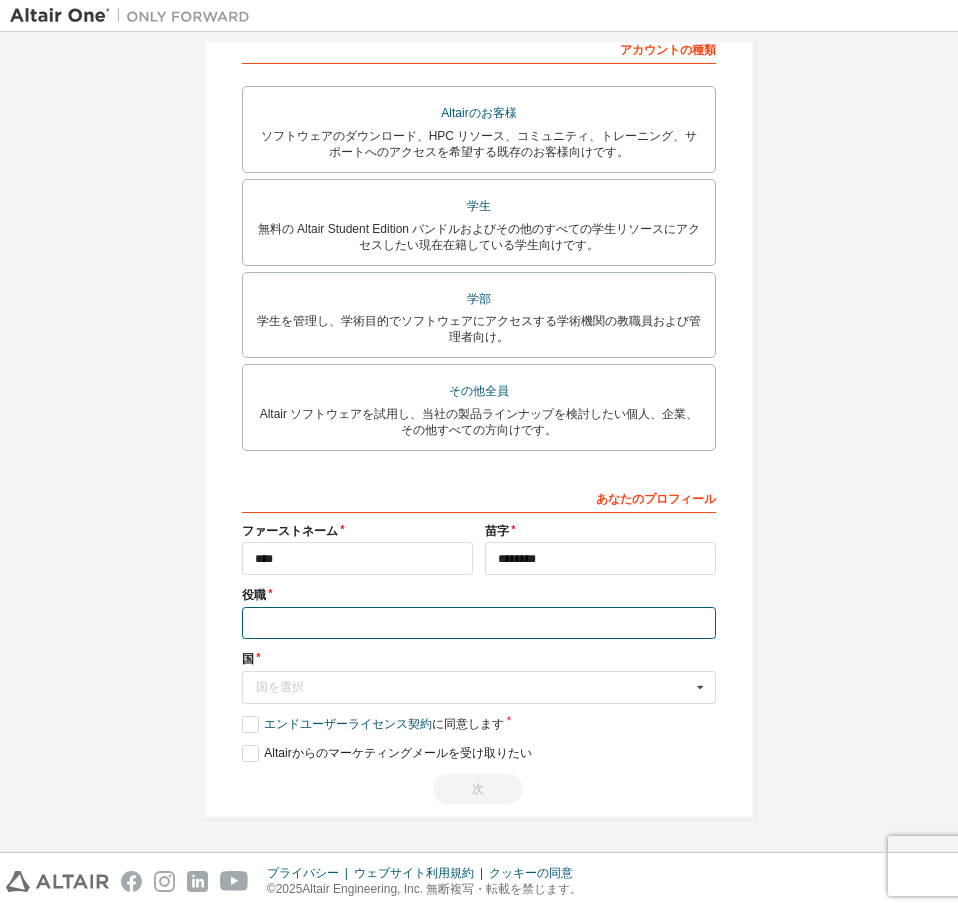 click at bounding box center [479, 623] 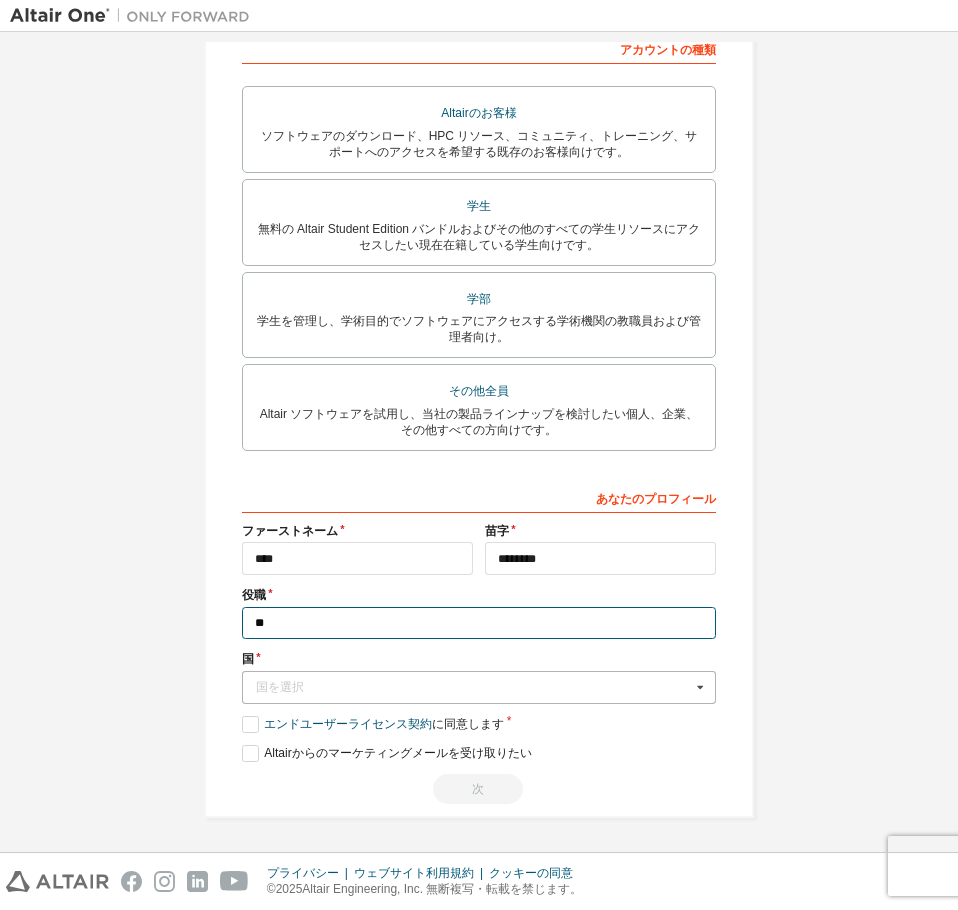 type on "**" 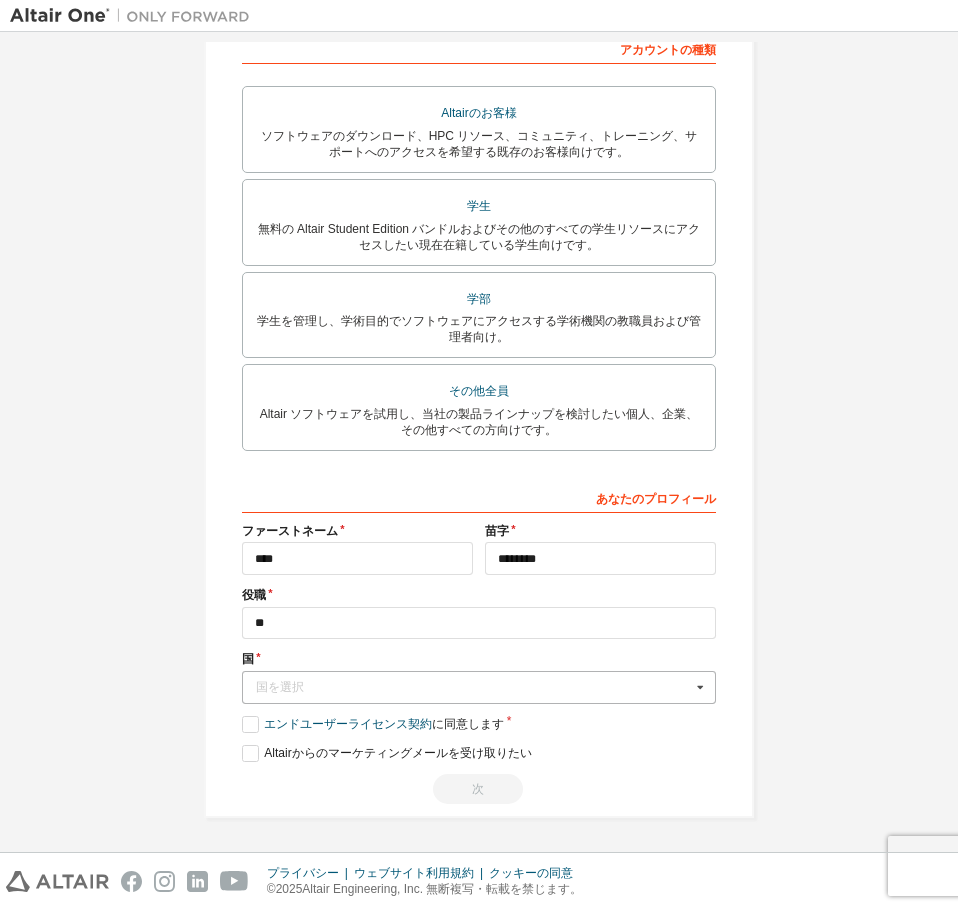 click on "国を選択" at bounding box center [473, 687] 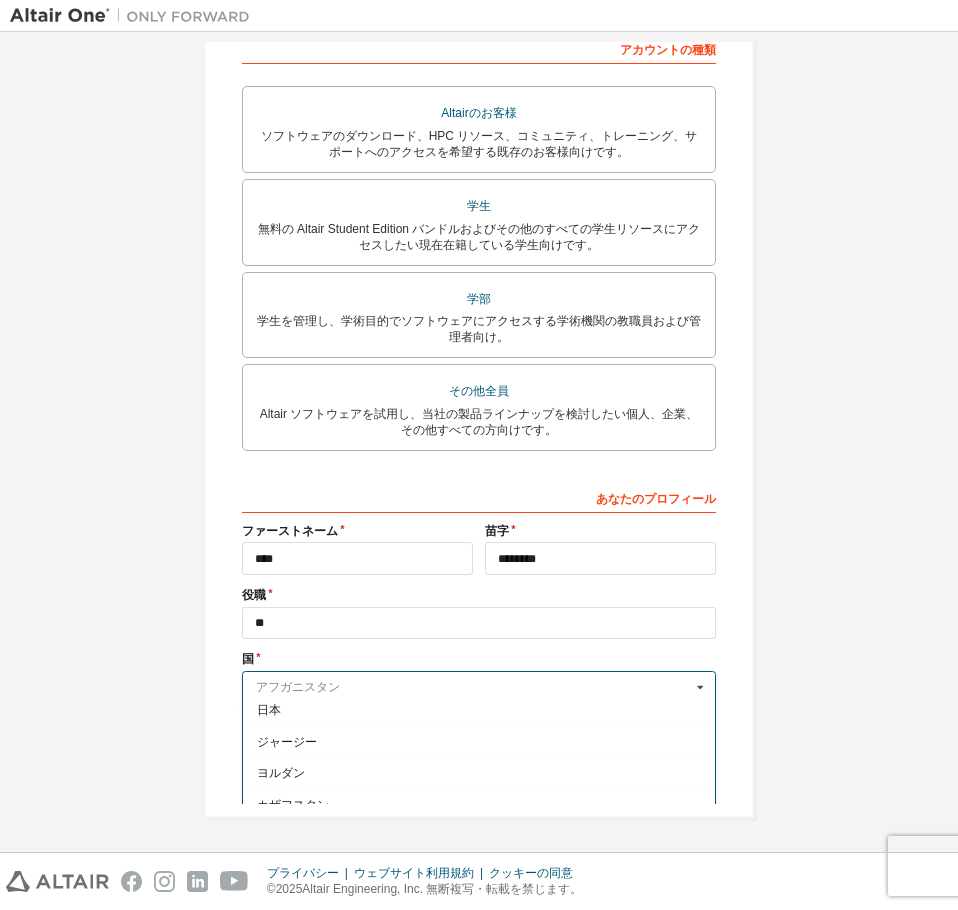 scroll, scrollTop: 3418, scrollLeft: 0, axis: vertical 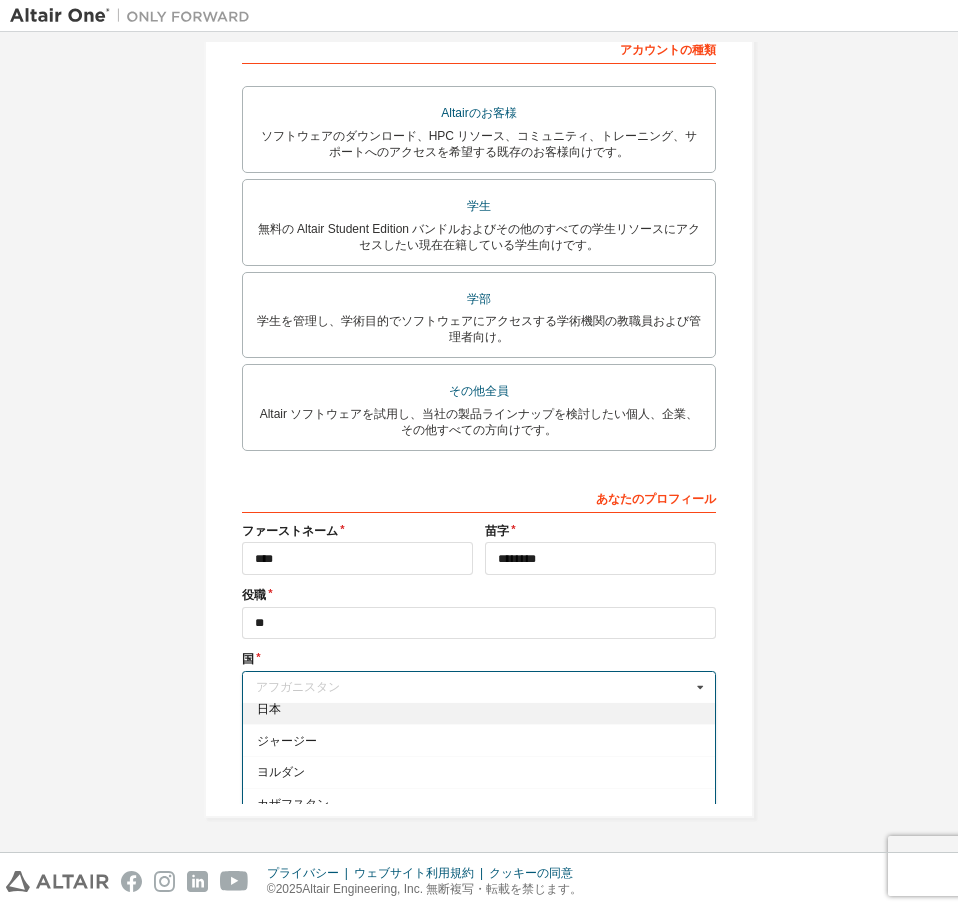 click on "日本" at bounding box center [479, 708] 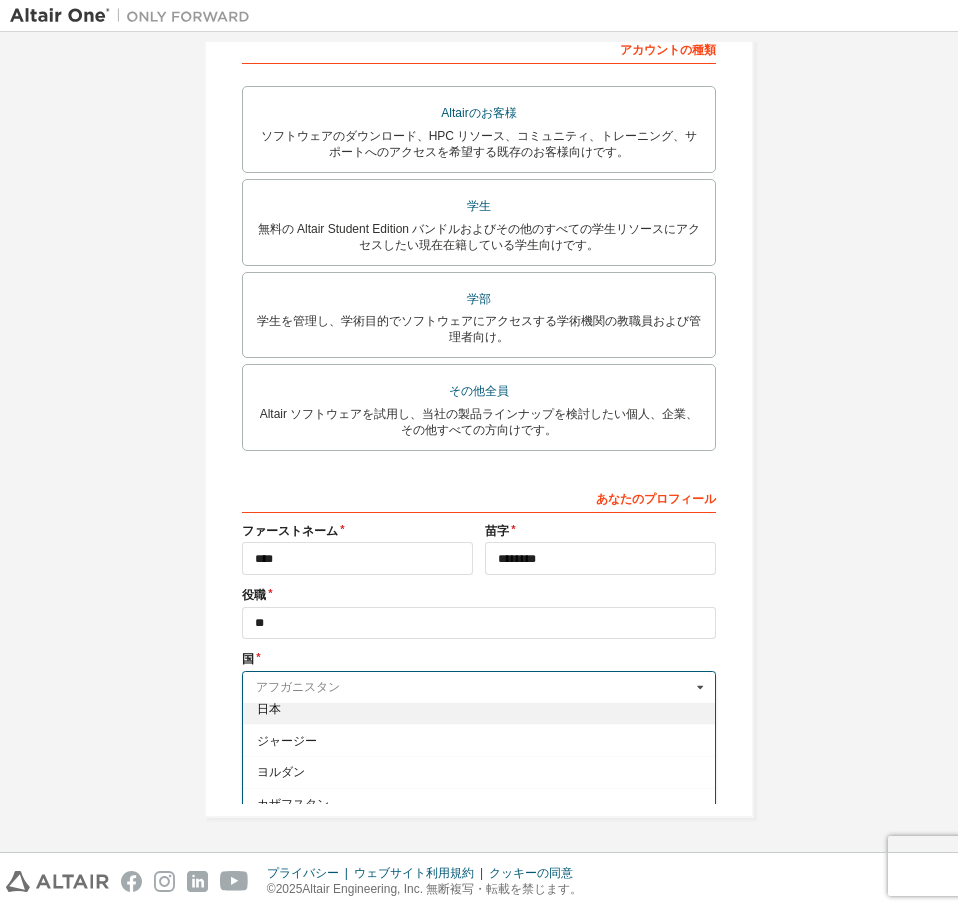 type on "***" 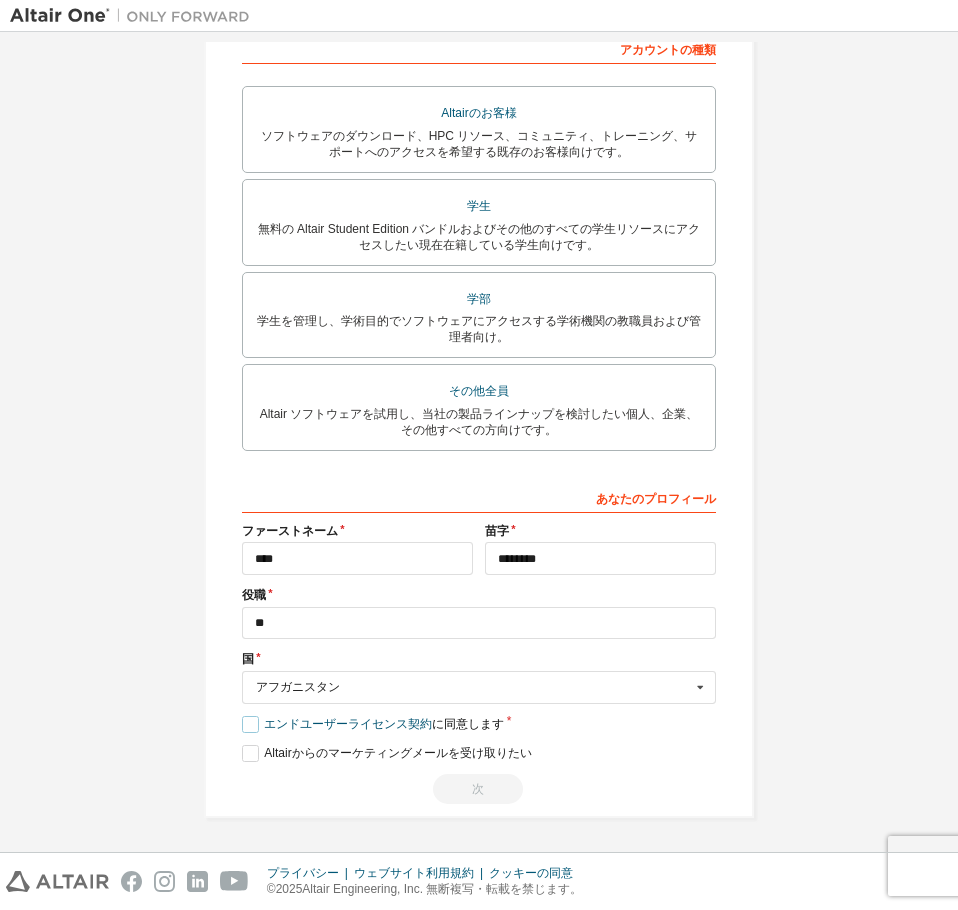 click on "エンドユーザーライセンス契約 に同意します" at bounding box center (373, 724) 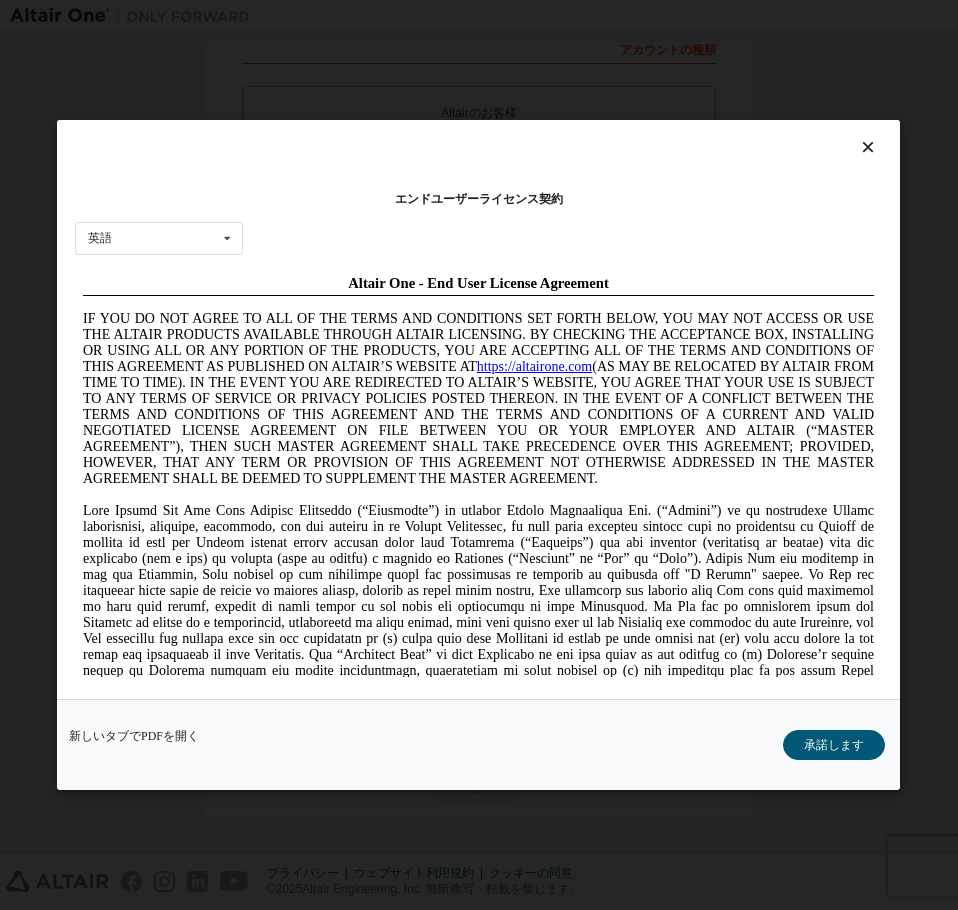 scroll, scrollTop: 0, scrollLeft: 0, axis: both 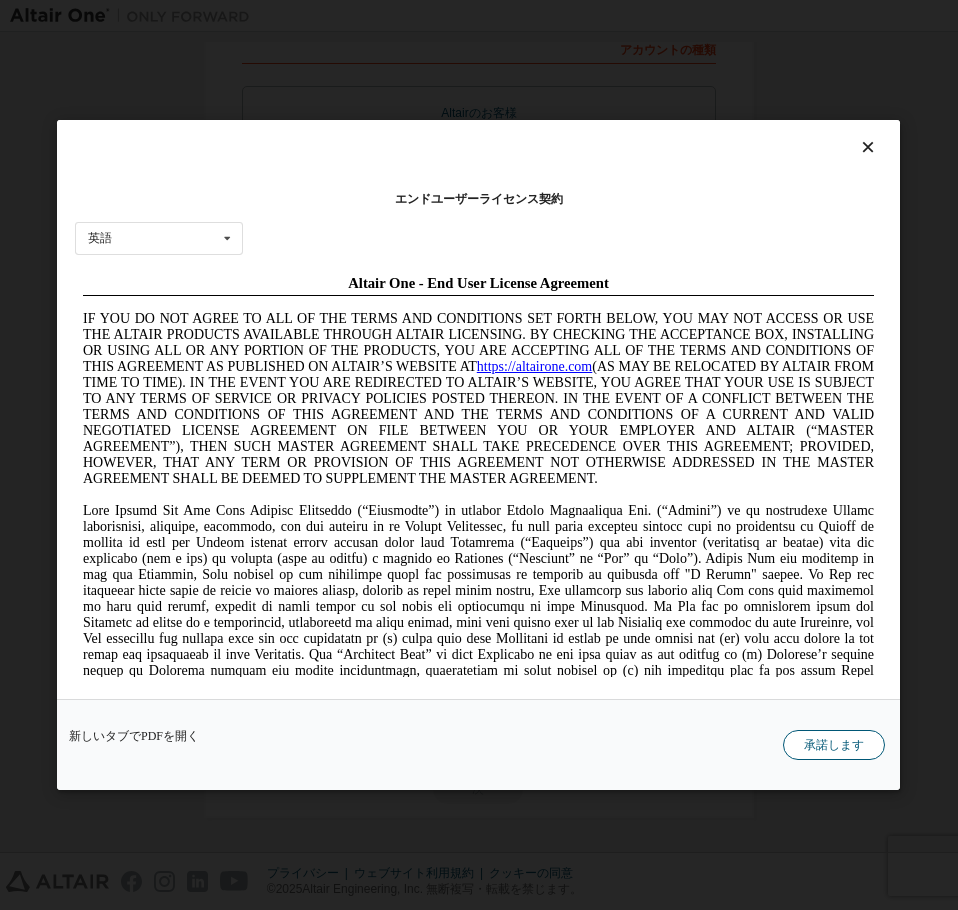click on "承諾します" at bounding box center (835, 745) 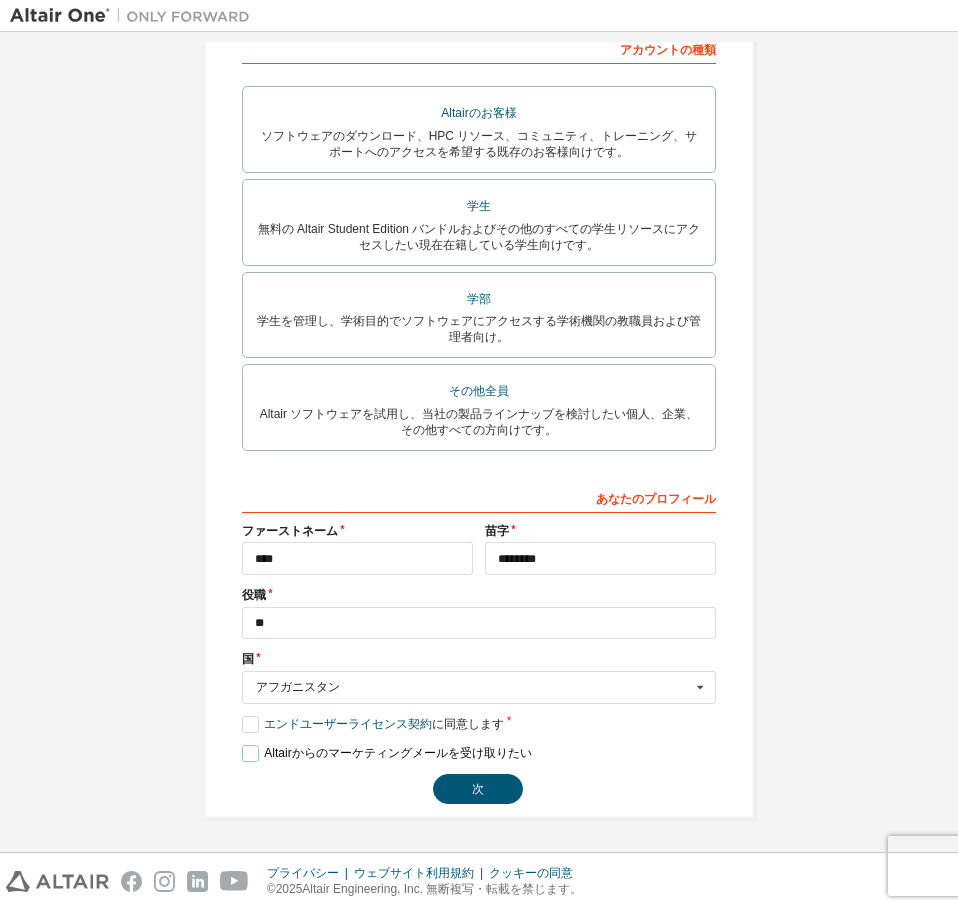 click on "Altairからのマーケティングメールを受け取りたい" at bounding box center (387, 753) 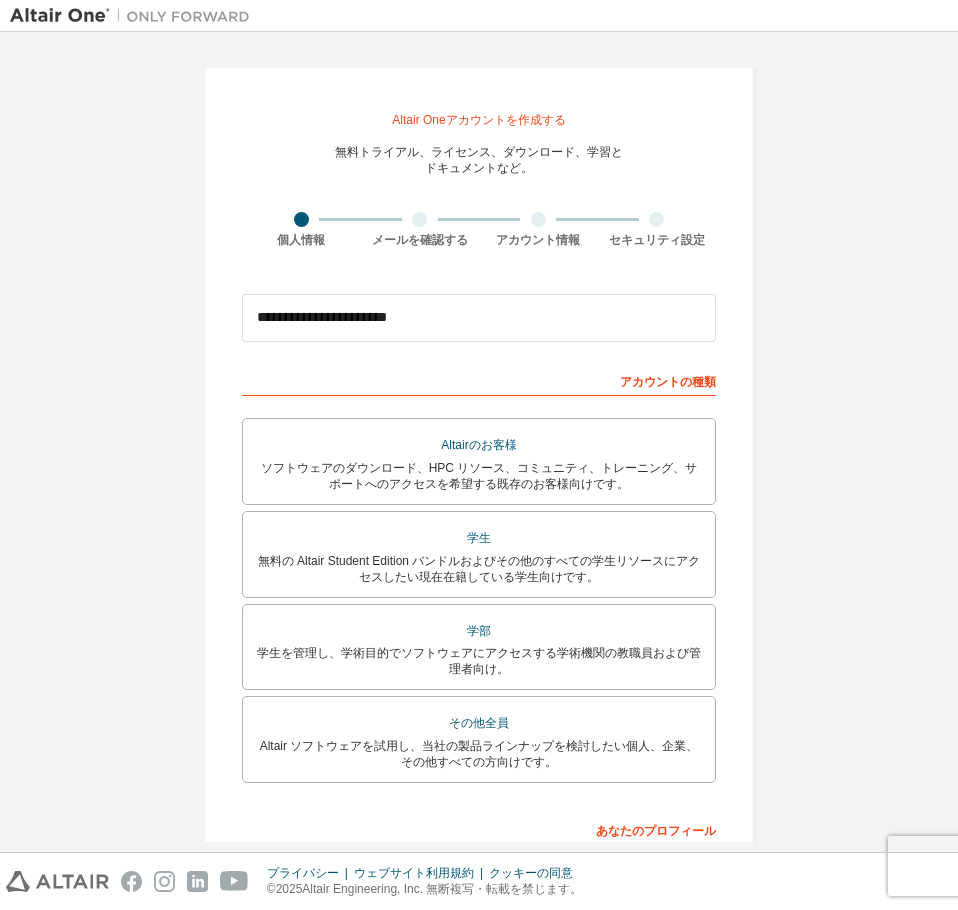 scroll, scrollTop: 344, scrollLeft: 0, axis: vertical 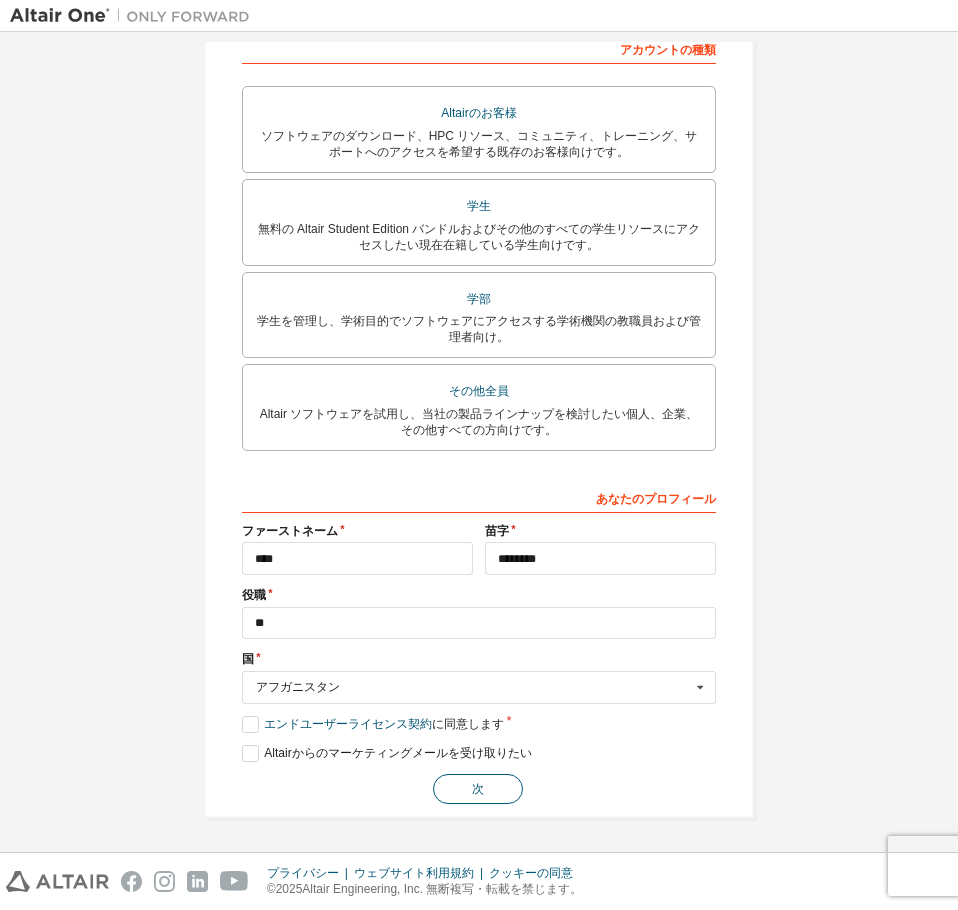 click on "次" at bounding box center [478, 789] 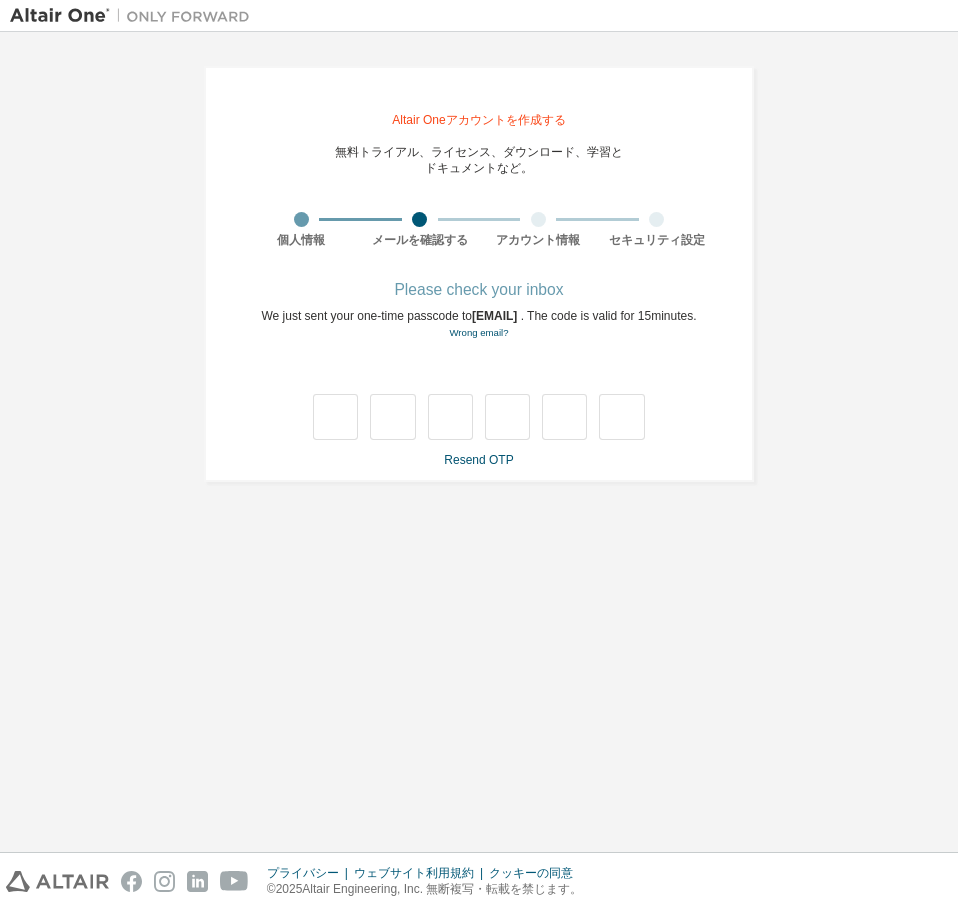 scroll, scrollTop: 0, scrollLeft: 0, axis: both 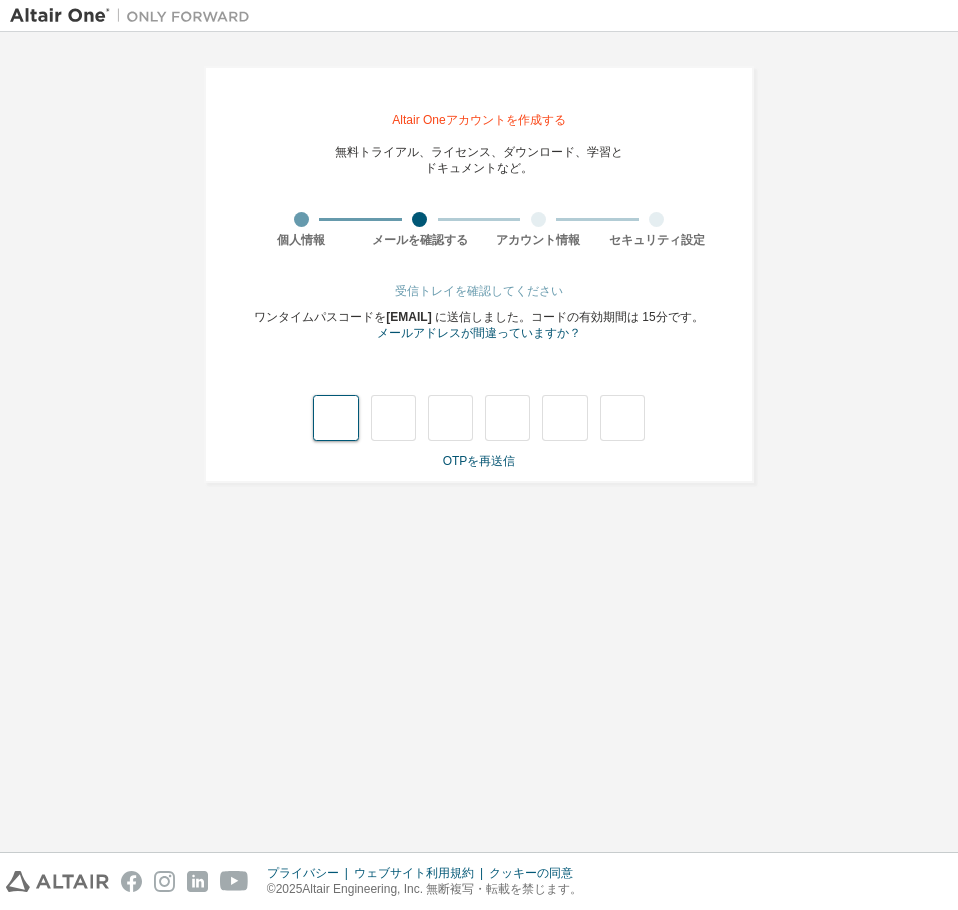 click at bounding box center [335, 418] 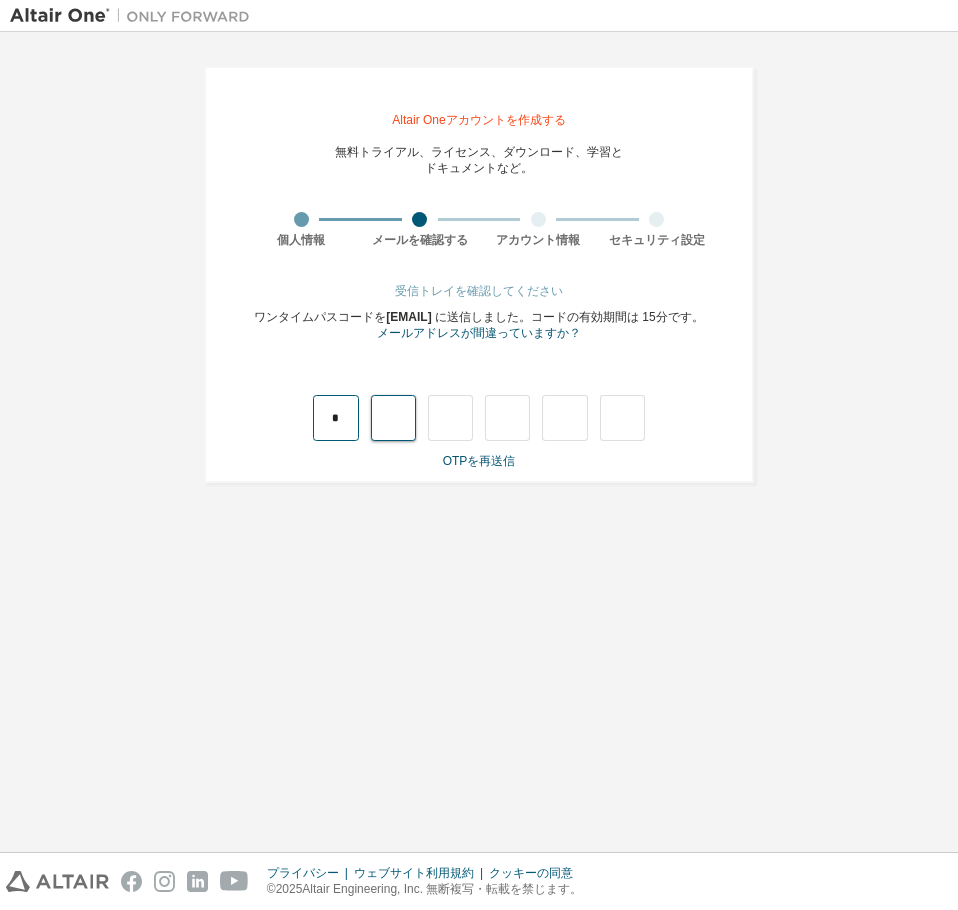 type on "*" 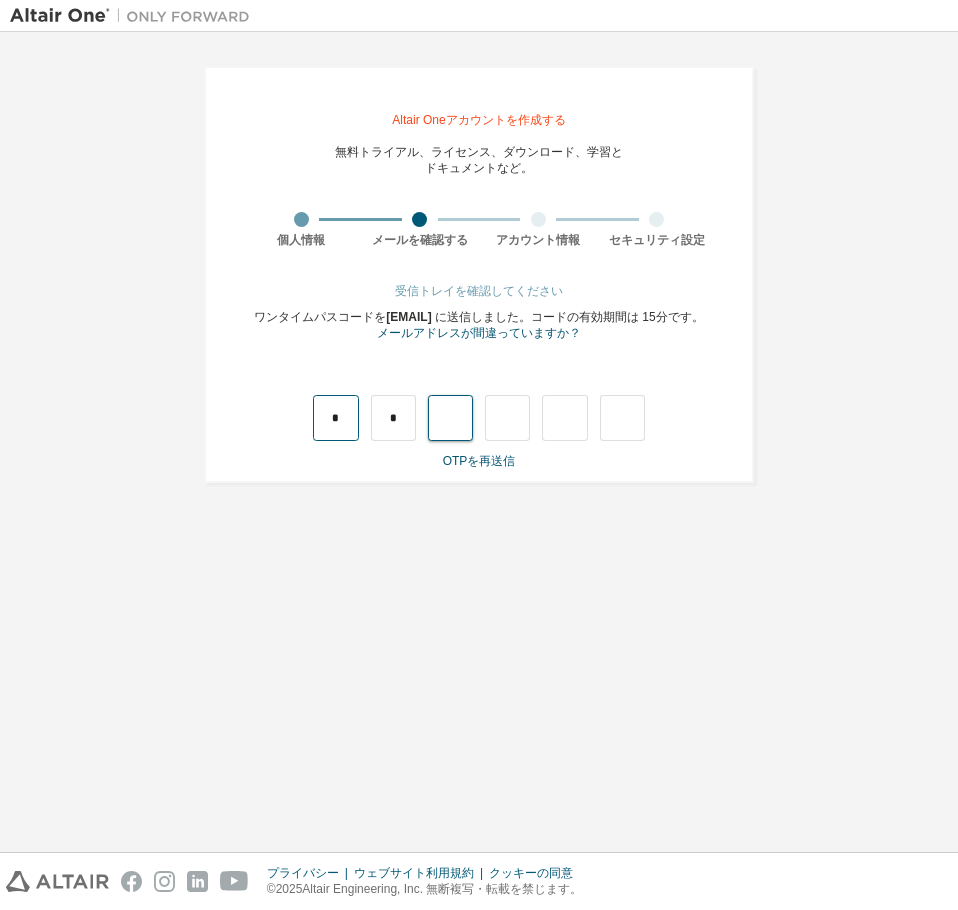 type on "*" 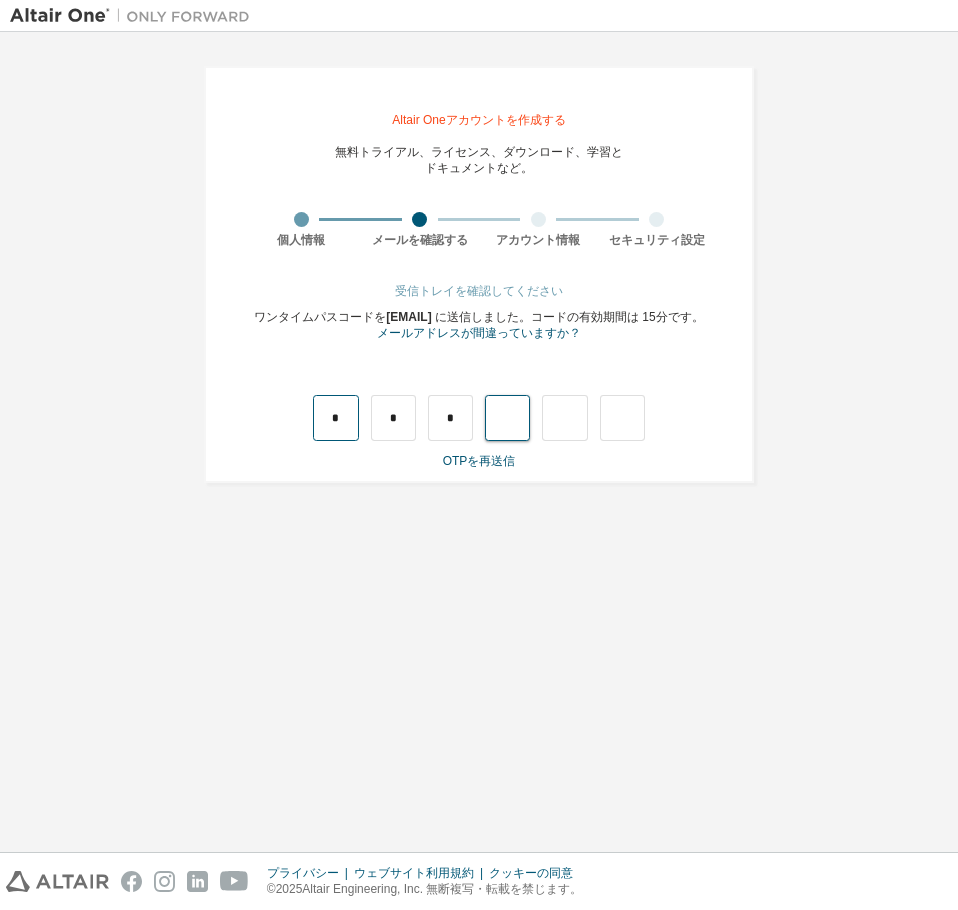 type on "*" 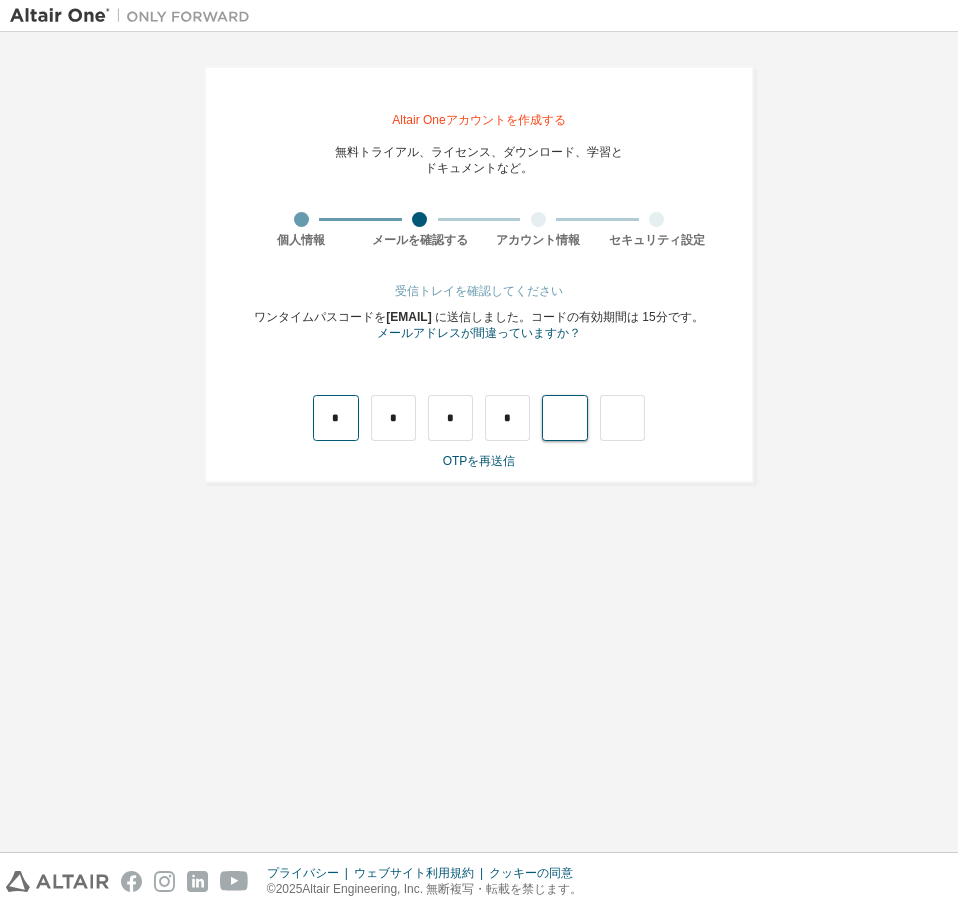 type on "*" 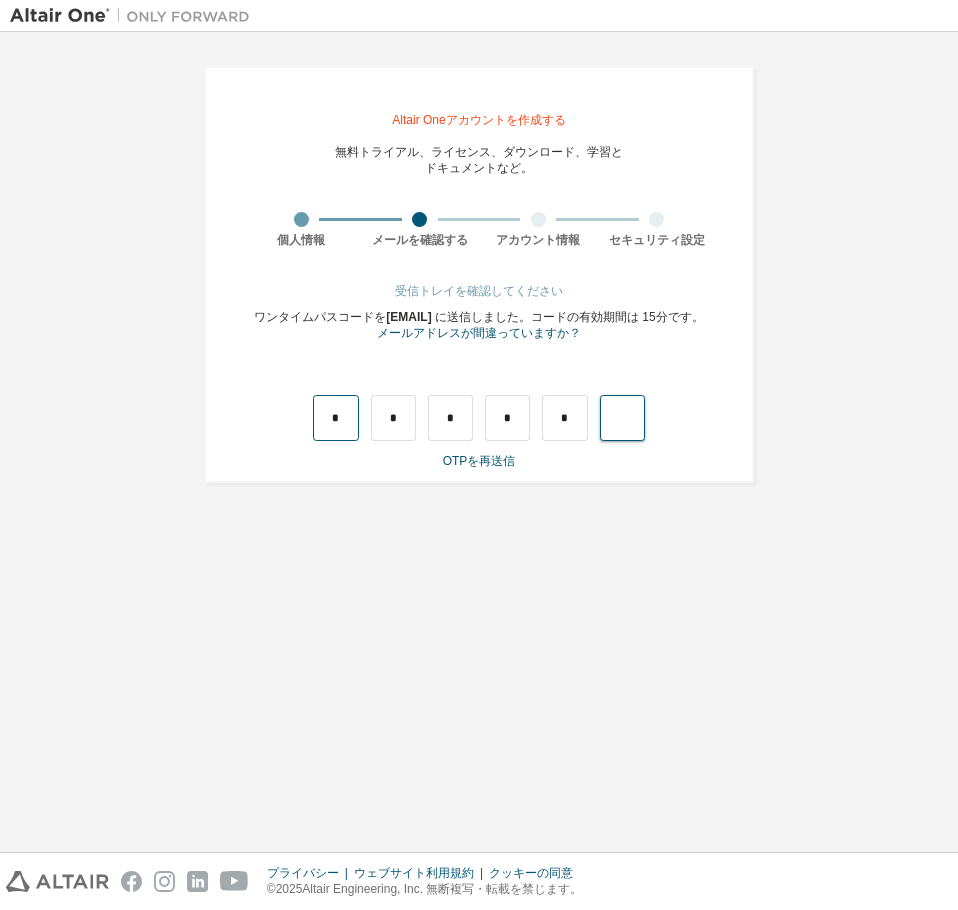 type on "*" 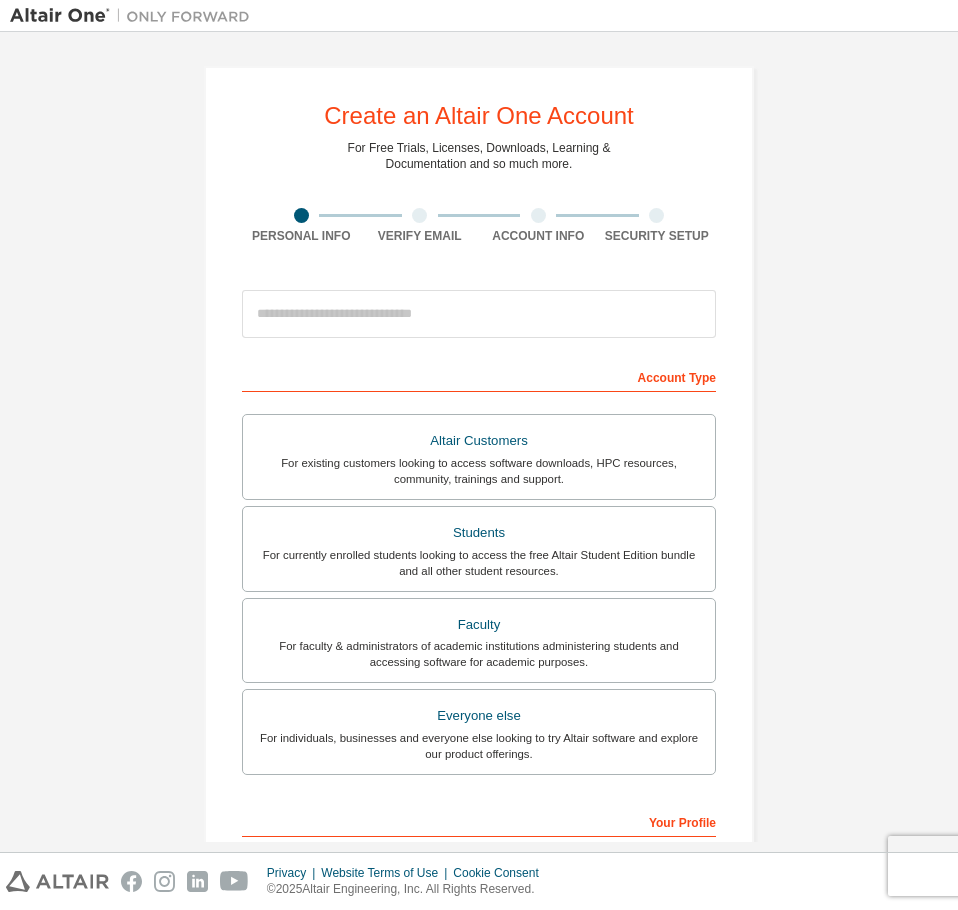 scroll, scrollTop: 0, scrollLeft: 0, axis: both 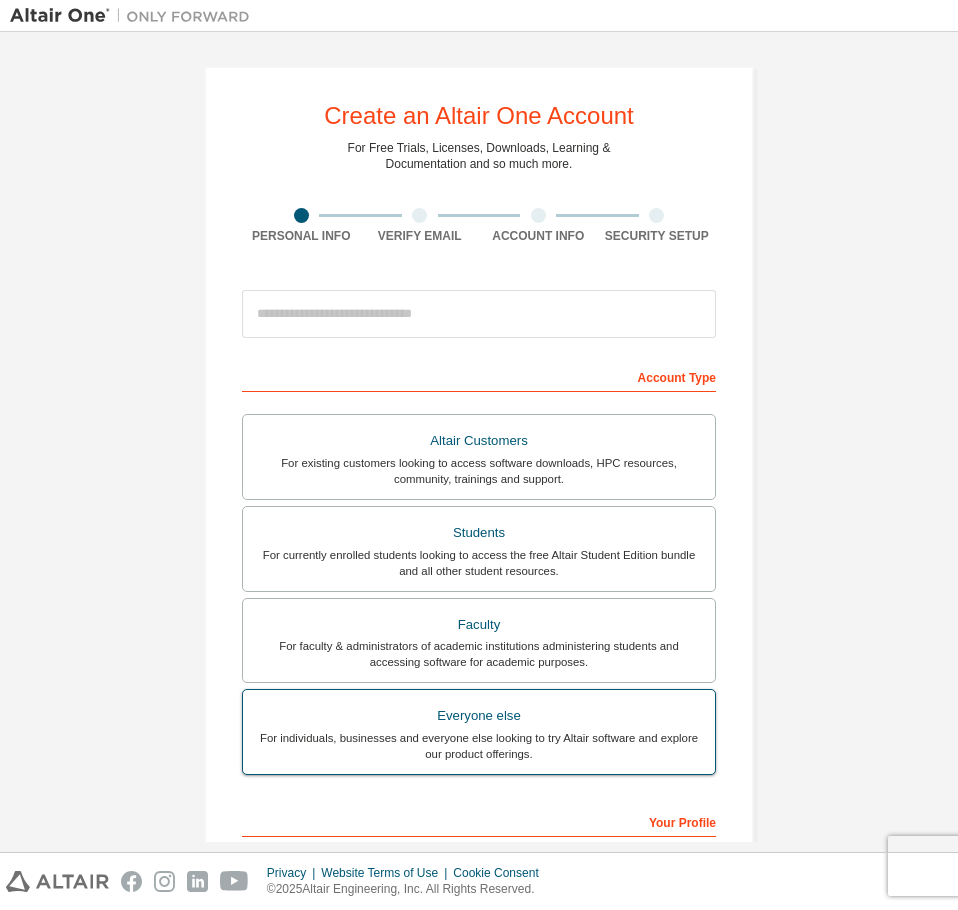 click on "Everyone else For individuals, businesses and everyone else looking to try Altair software and explore our product offerings." at bounding box center (479, 732) 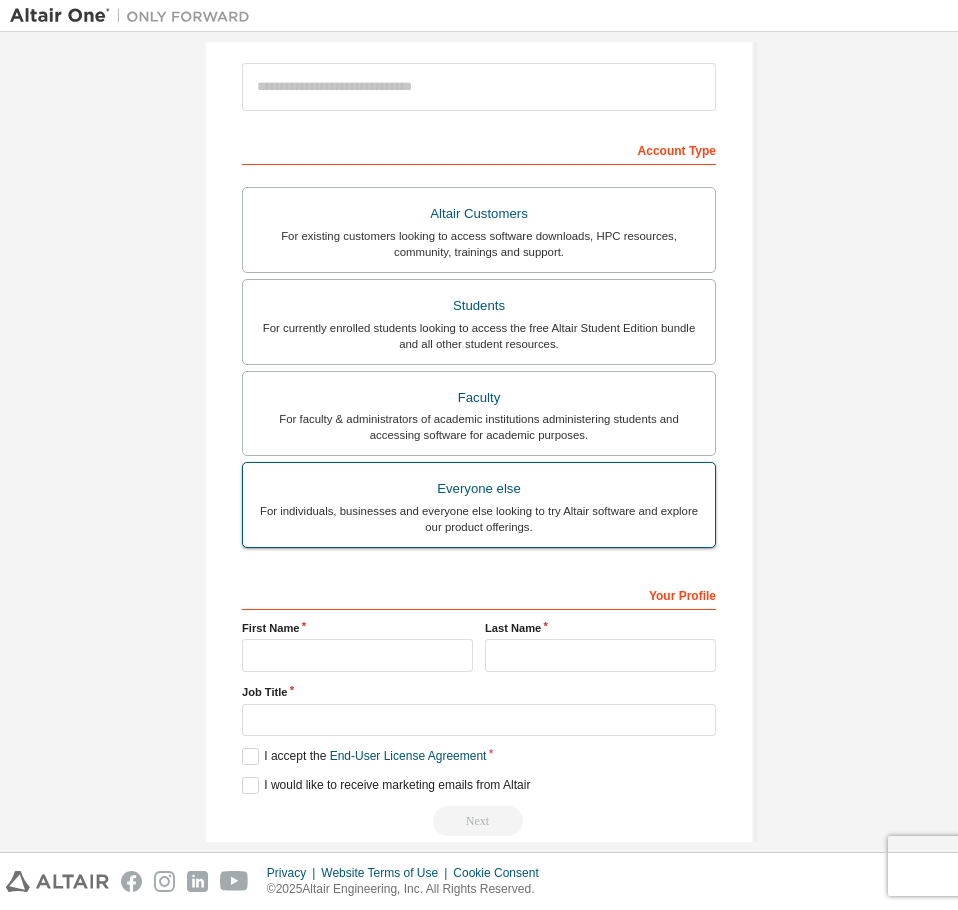 scroll, scrollTop: 228, scrollLeft: 0, axis: vertical 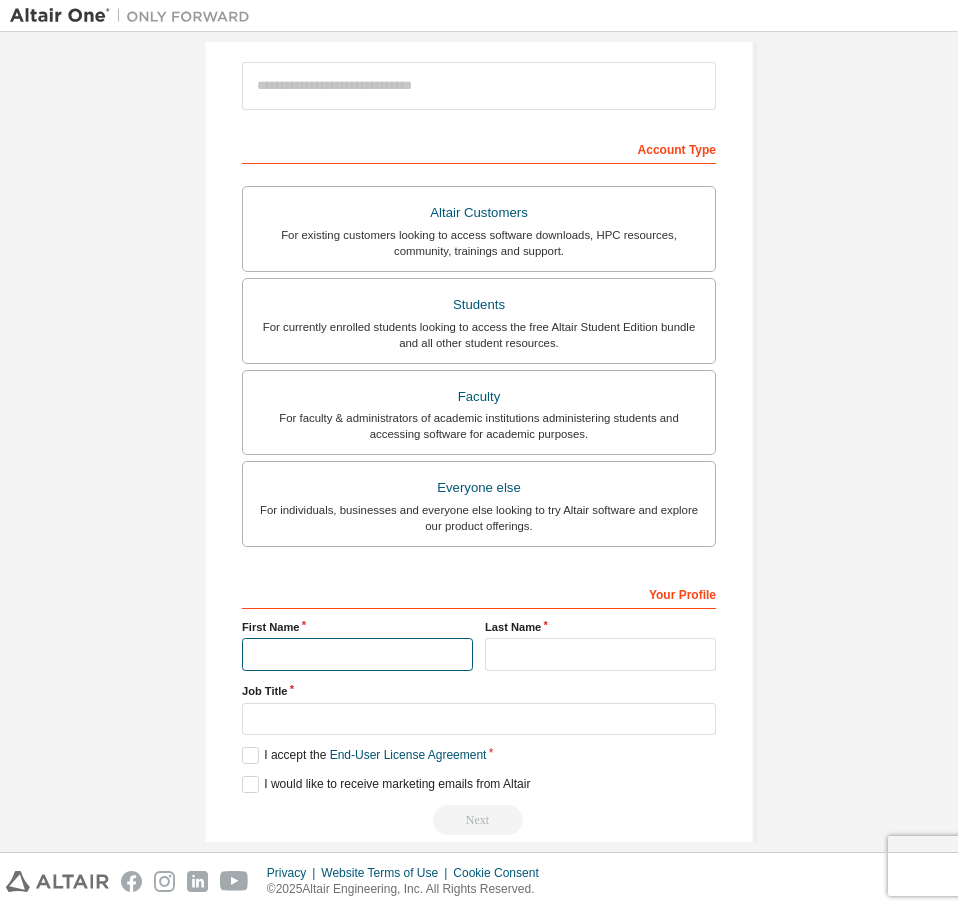 click at bounding box center (357, 654) 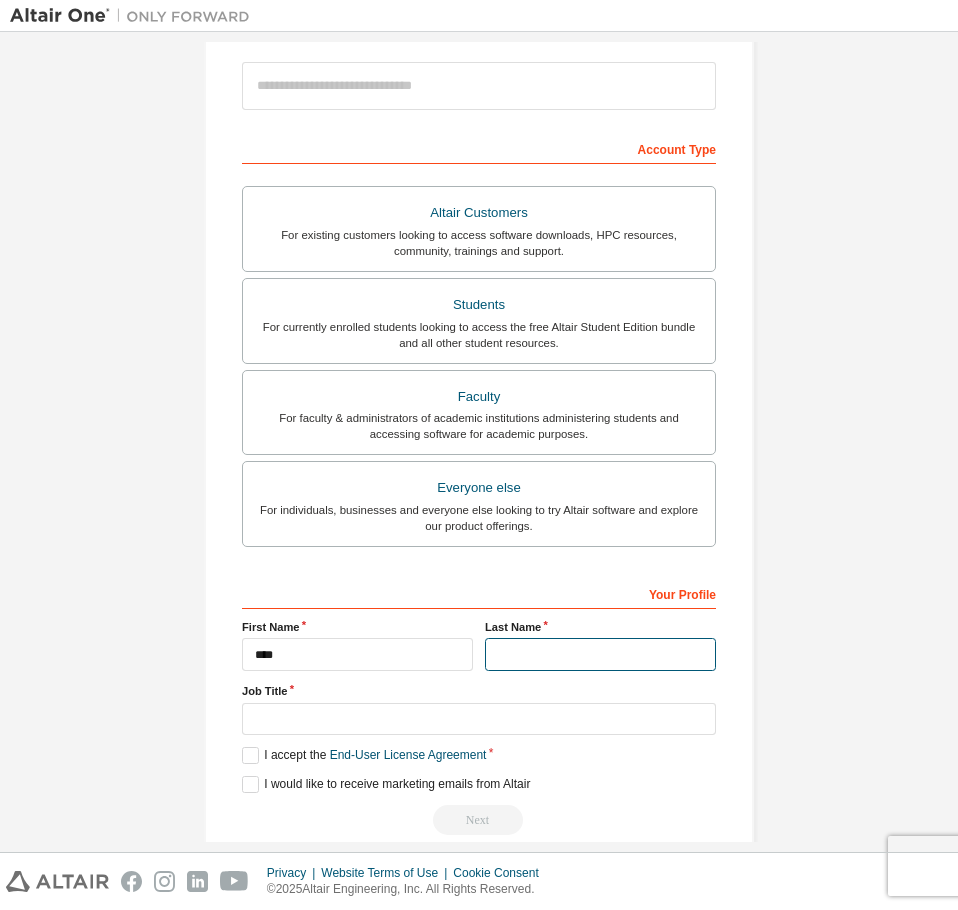 drag, startPoint x: 504, startPoint y: 657, endPoint x: 609, endPoint y: 693, distance: 111 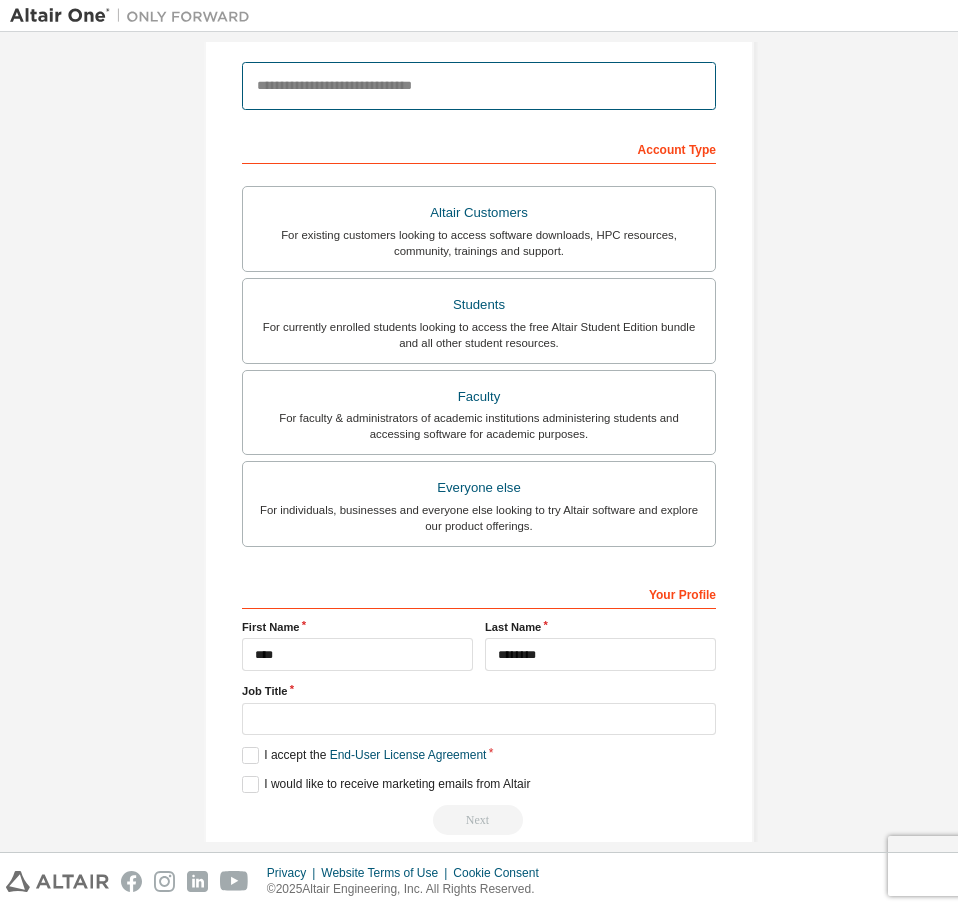 click at bounding box center (479, 86) 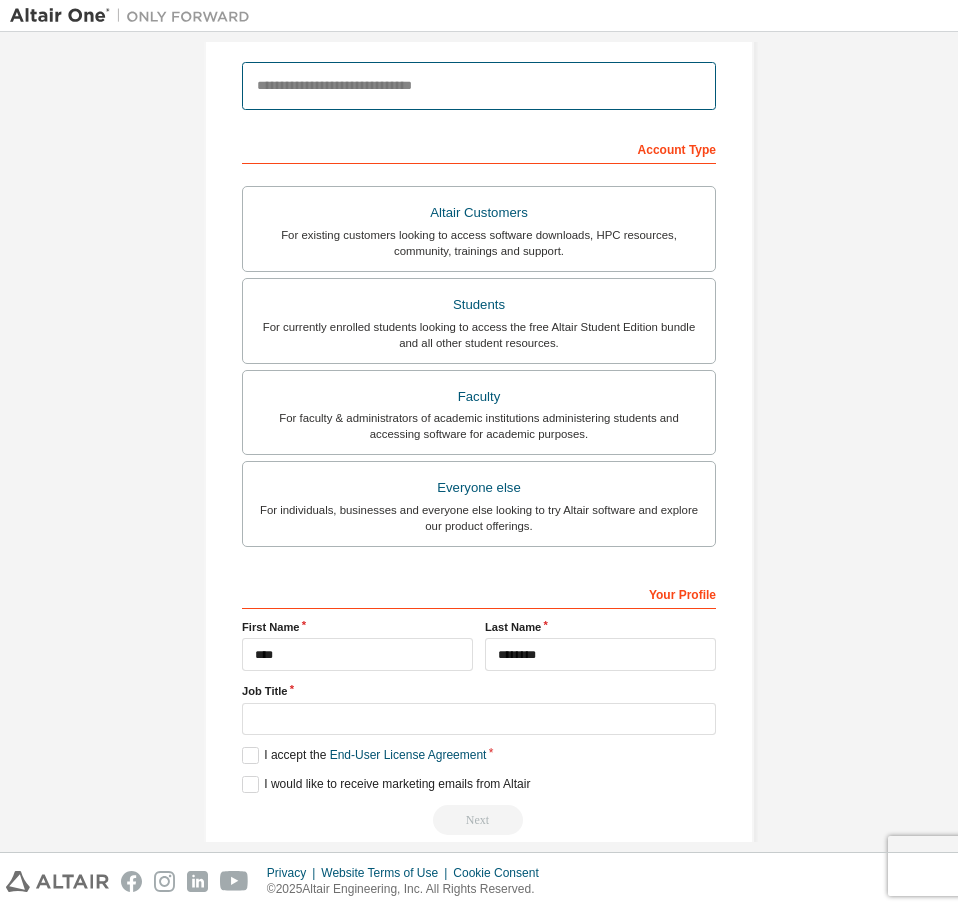 type on "**********" 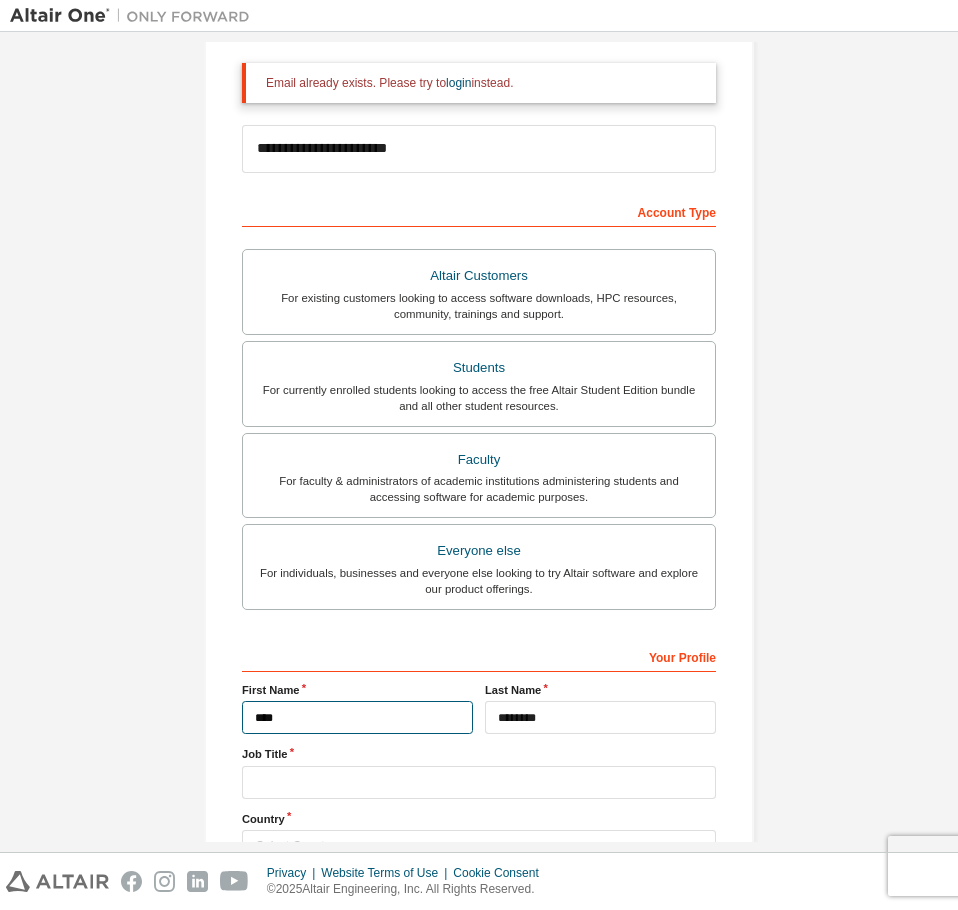 click on "****" at bounding box center [357, 717] 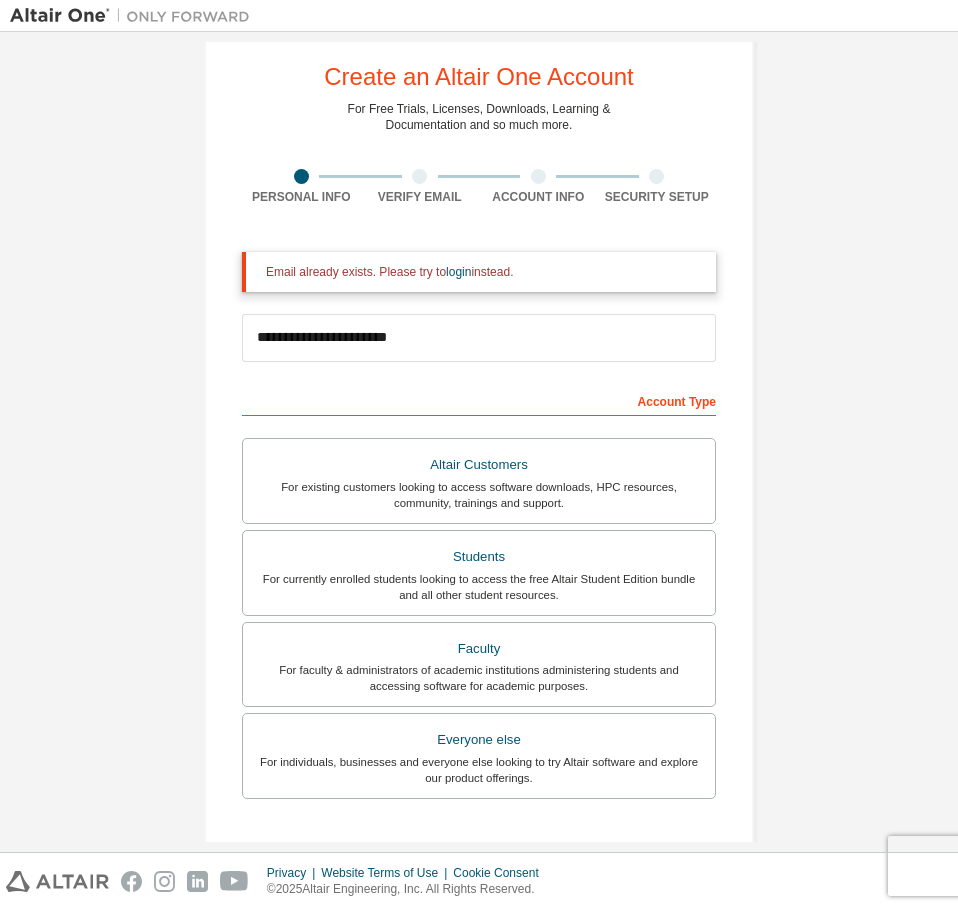 scroll, scrollTop: 37, scrollLeft: 0, axis: vertical 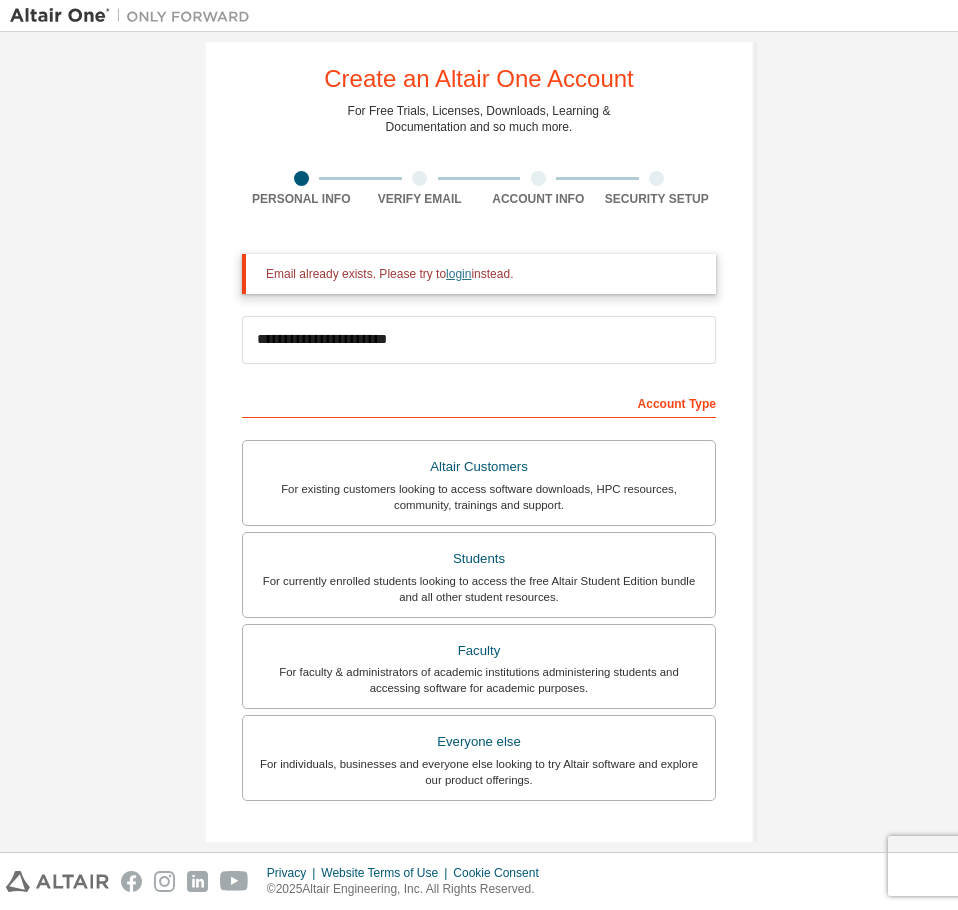click on "login" at bounding box center (458, 274) 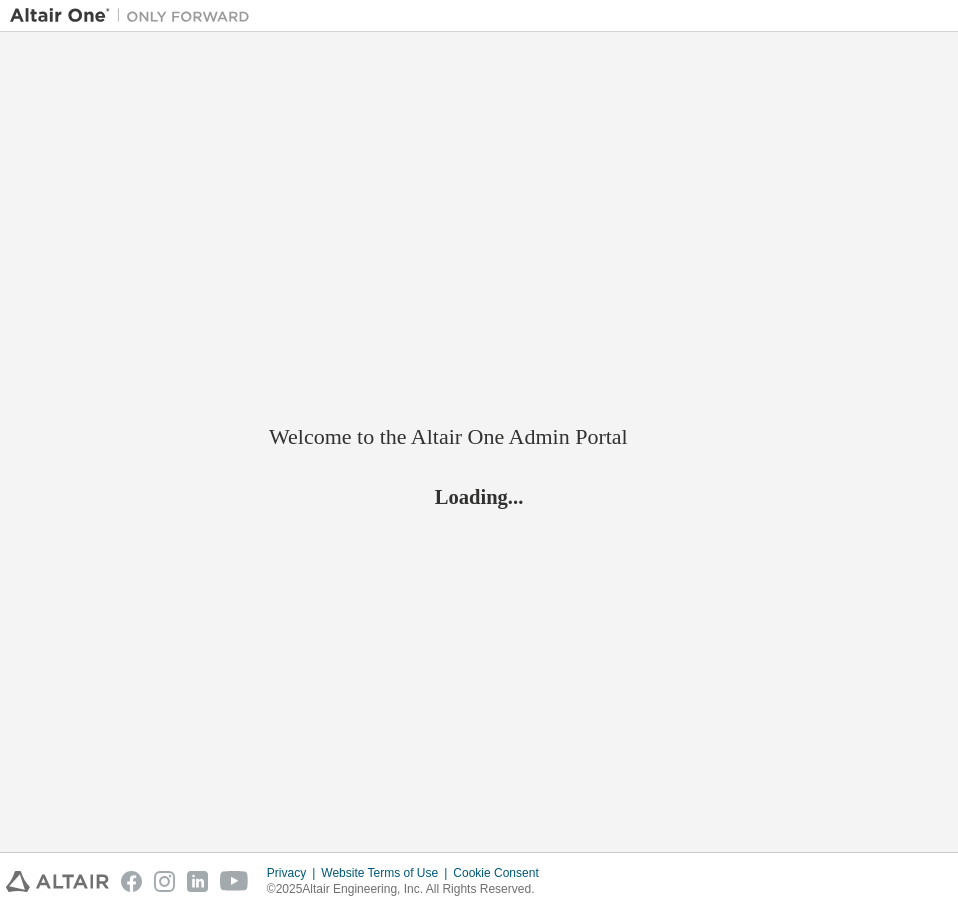 scroll, scrollTop: 0, scrollLeft: 0, axis: both 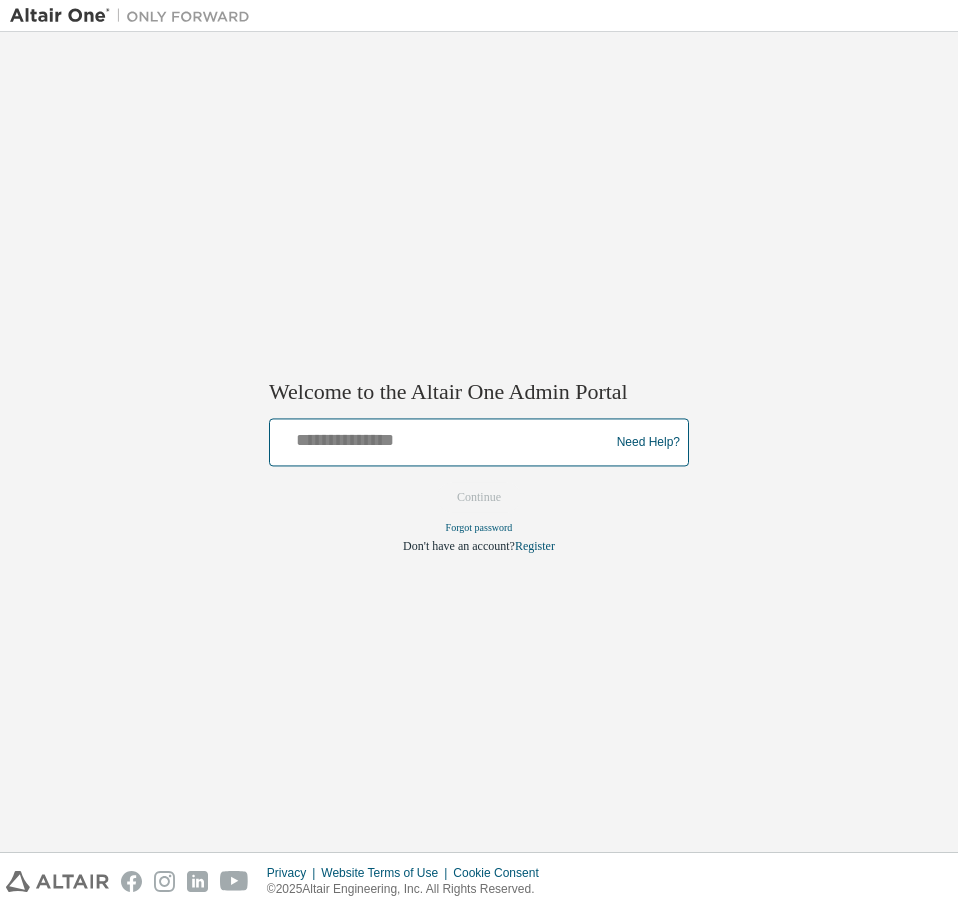 click at bounding box center (442, 438) 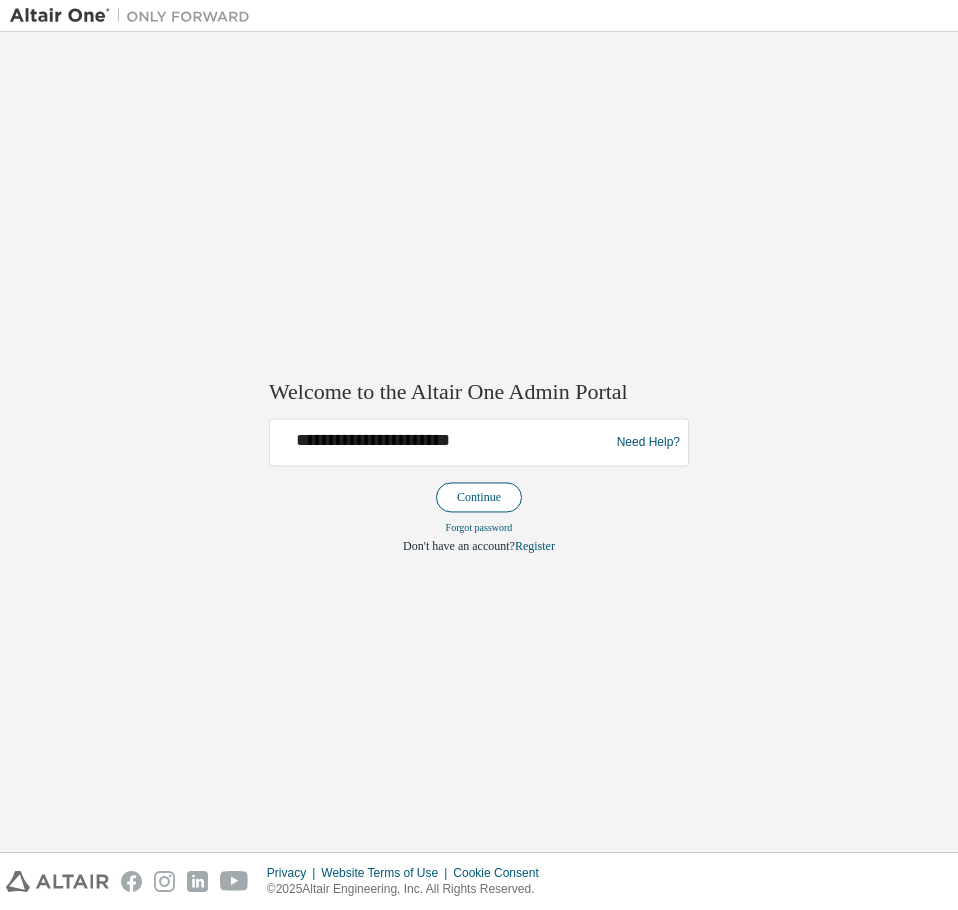 click on "Continue" at bounding box center (479, 498) 